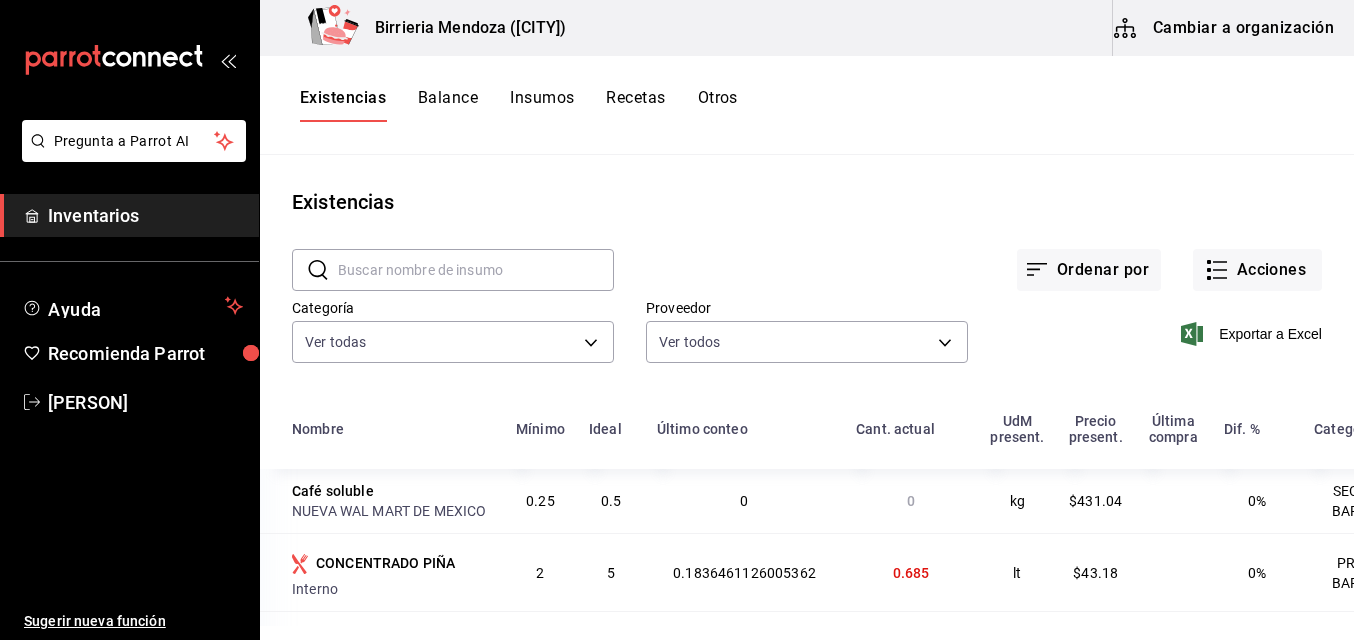click on "Acciones" at bounding box center [1257, 270] 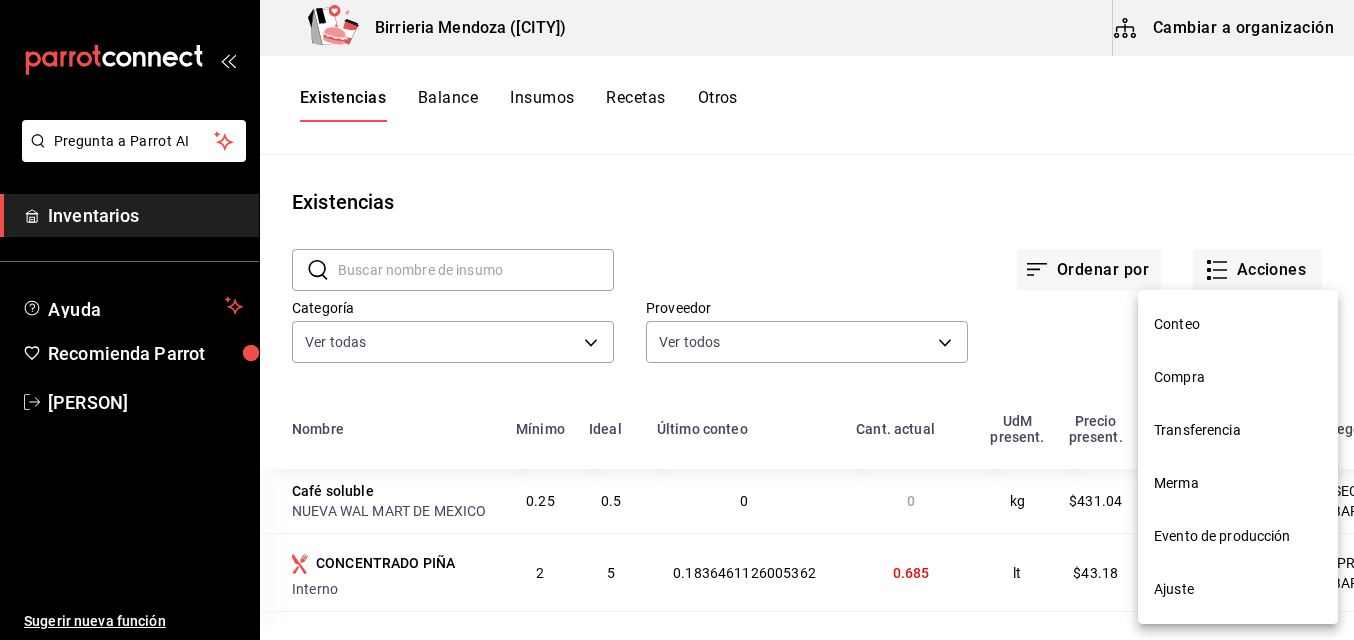 click on "Compra" at bounding box center (1238, 377) 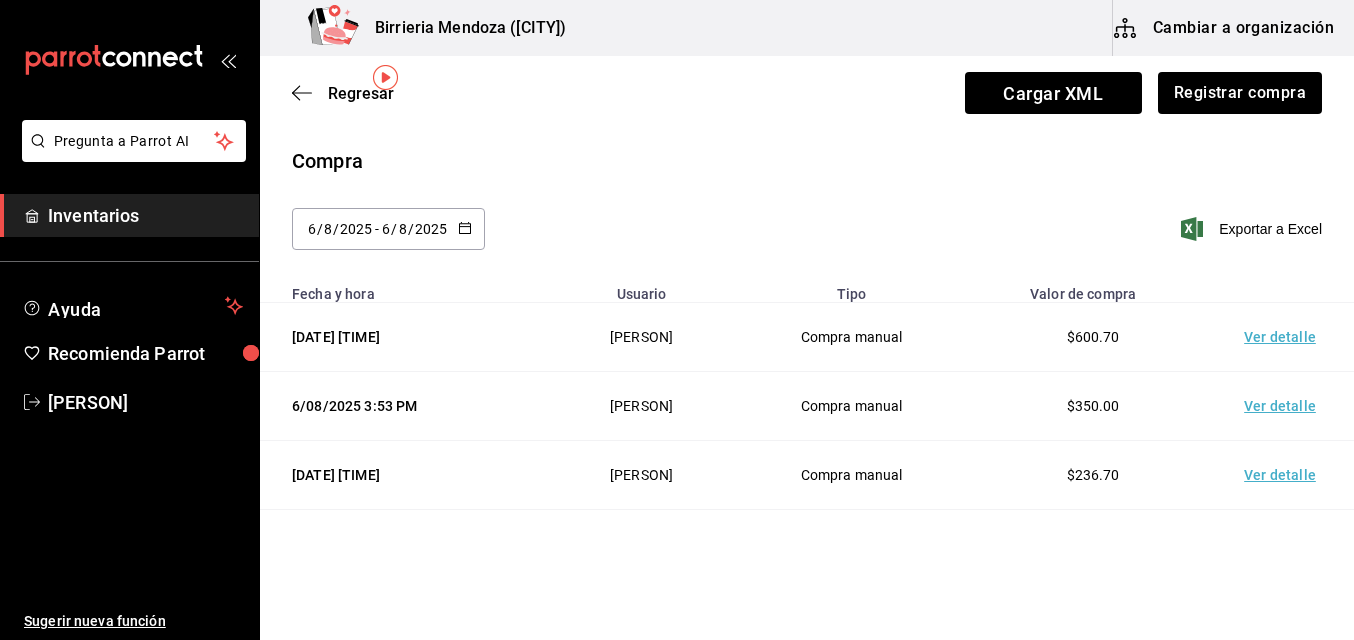 scroll, scrollTop: 84, scrollLeft: 0, axis: vertical 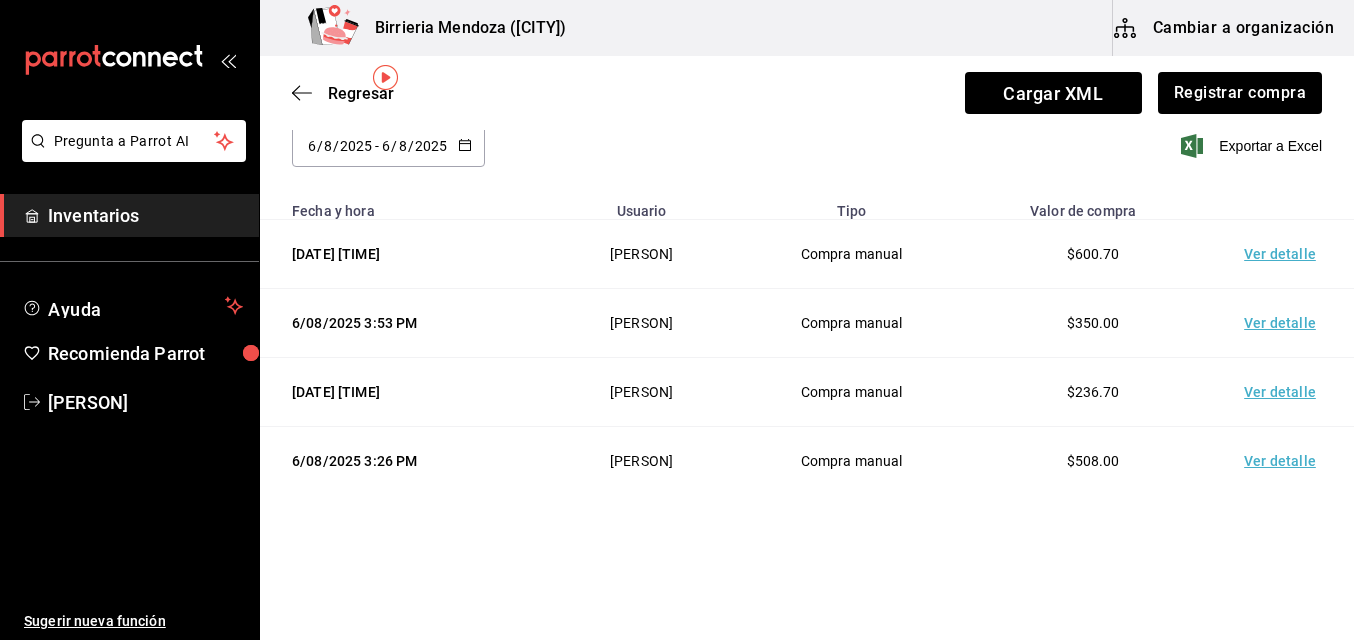 click on "Ver detalle" at bounding box center (1284, 392) 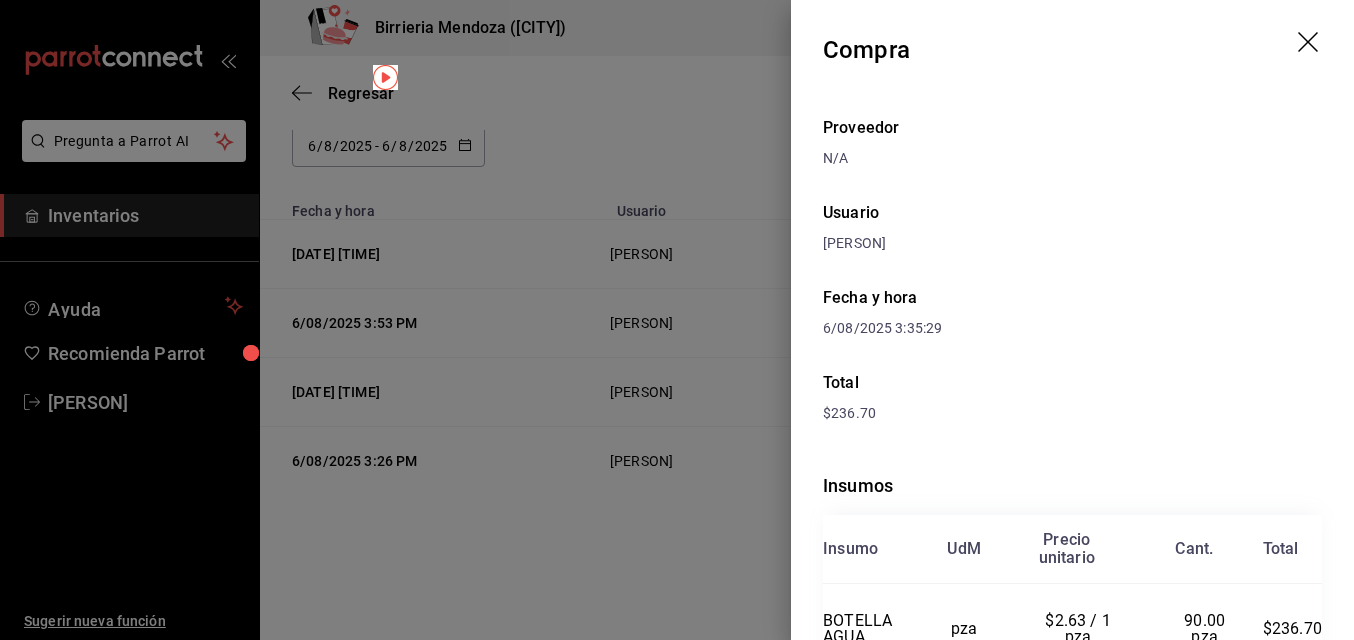 click at bounding box center (677, 320) 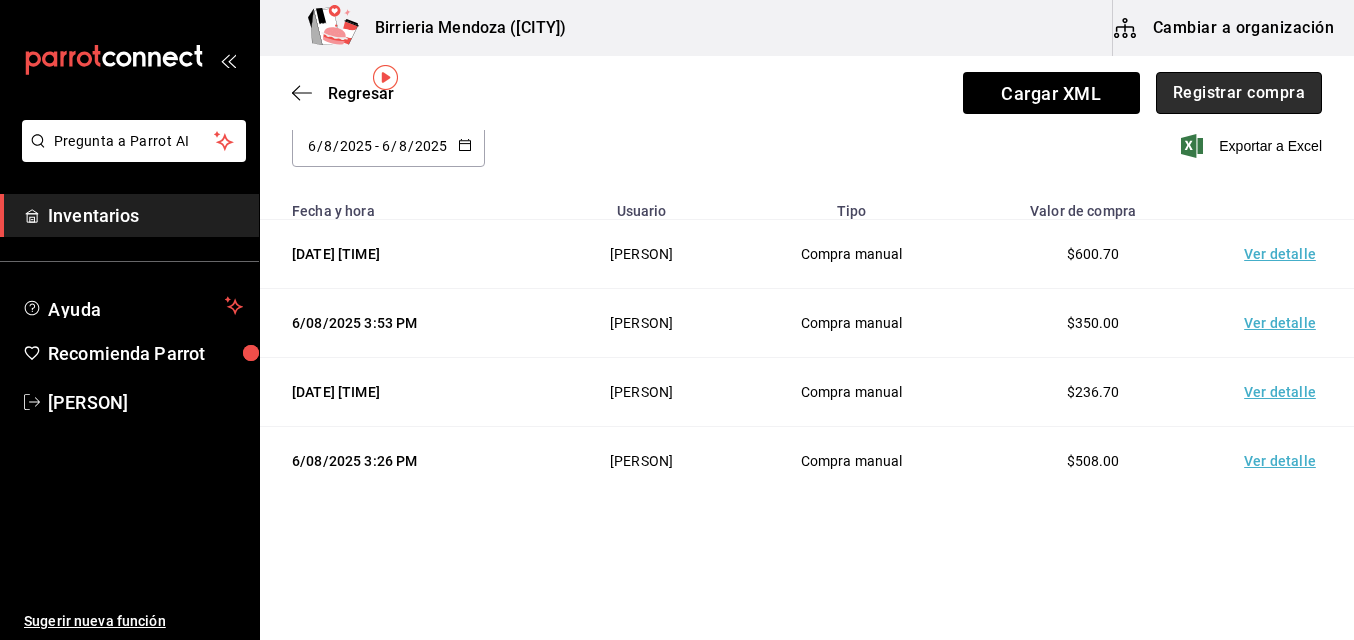 click on "Registrar compra" at bounding box center [1239, 93] 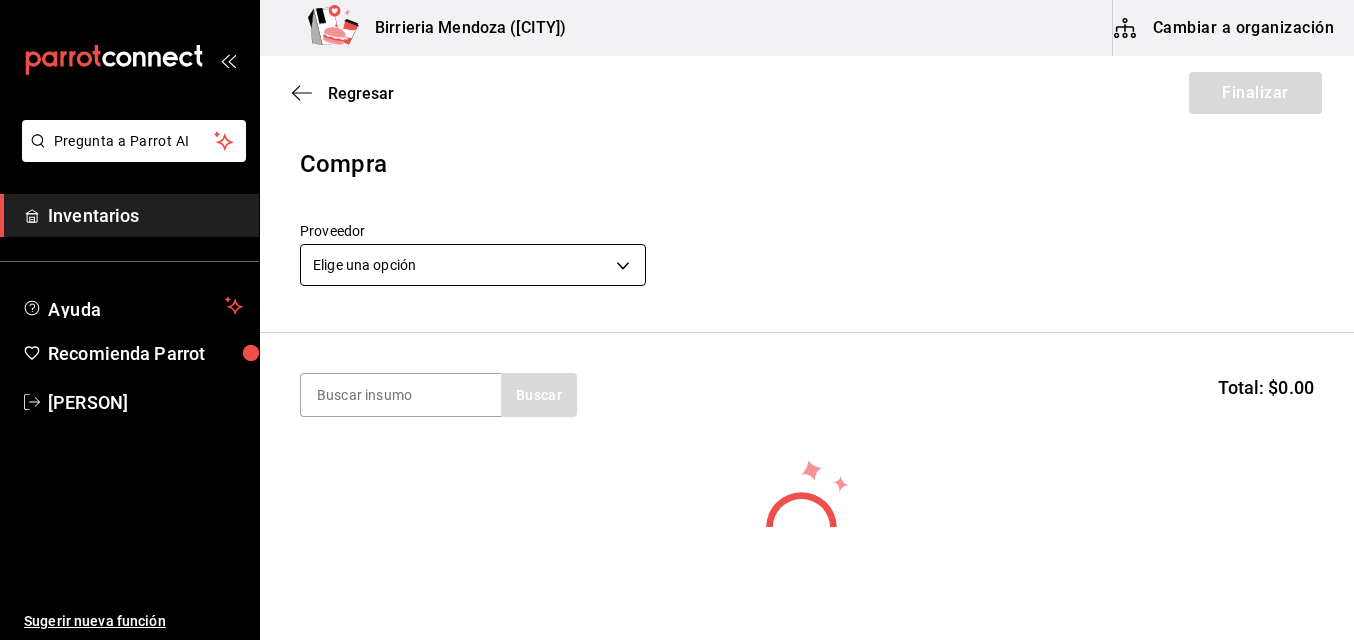 click on "Pregunta a Parrot AI Inventarios   Ayuda Recomienda Parrot   [PERSON]   Sugerir nueva función   Birrieria Mendoza ([CITY]) Cambiar a organización Regresar Finalizar Compra Proveedor Elige una opción default Buscar Total: $0.00 No hay insumos a mostrar. Busca un insumo para agregarlo a la lista GANA 1 MES GRATIS EN TU SUSCRIPCIÓN AQUÍ ¿Recuerdas cómo empezó tu restaurante?
Hoy puedes ayudar a un colega a tener el mismo cambio que tú viviste.
Recomienda Parrot directamente desde tu Portal Administrador.
Es fácil y rápido.
🎁 Por cada restaurante que se una, ganas 1 mes gratis. Ver video tutorial Ir a video Pregunta a Parrot AI Inventarios   Ayuda Recomienda Parrot   [PERSON]   Sugerir nueva función   Editar Eliminar Visitar centro de ayuda (81) [PHONE] soporte@parrotsoftware.io Visitar centro de ayuda (81) [PHONE] soporte@parrotsoftware.io" at bounding box center (677, 263) 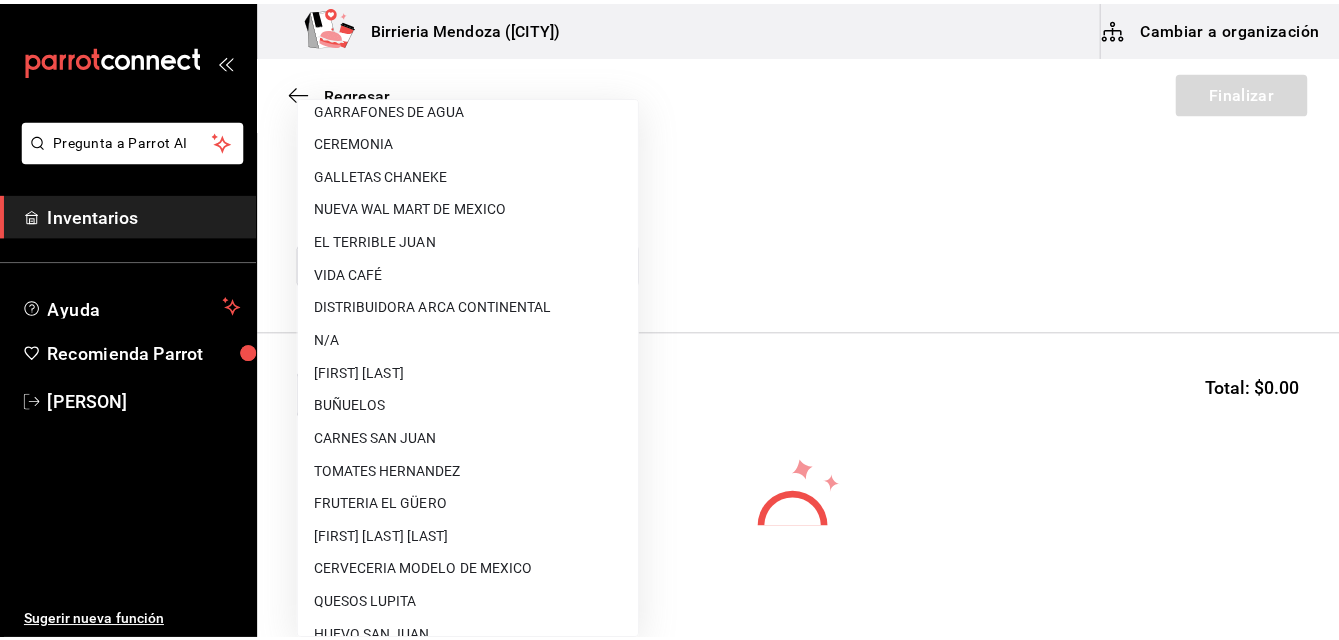 scroll, scrollTop: 116, scrollLeft: 0, axis: vertical 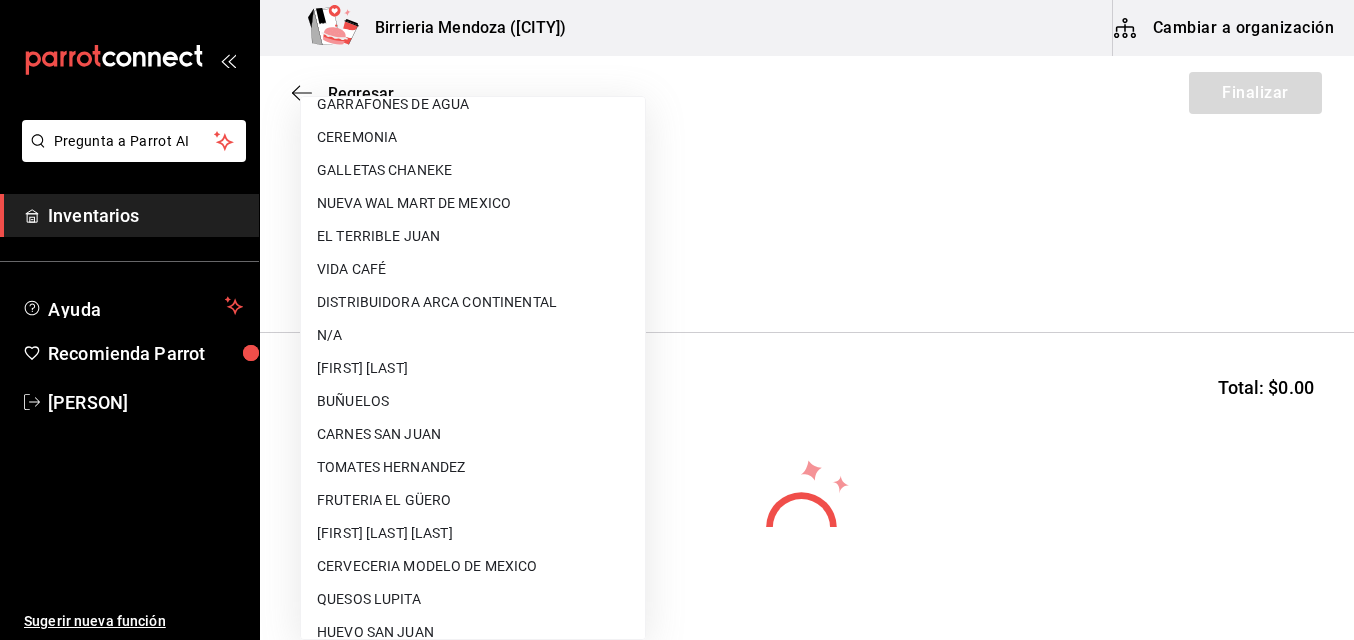 click on "NUEVA WAL MART DE MEXICO" at bounding box center (473, 203) 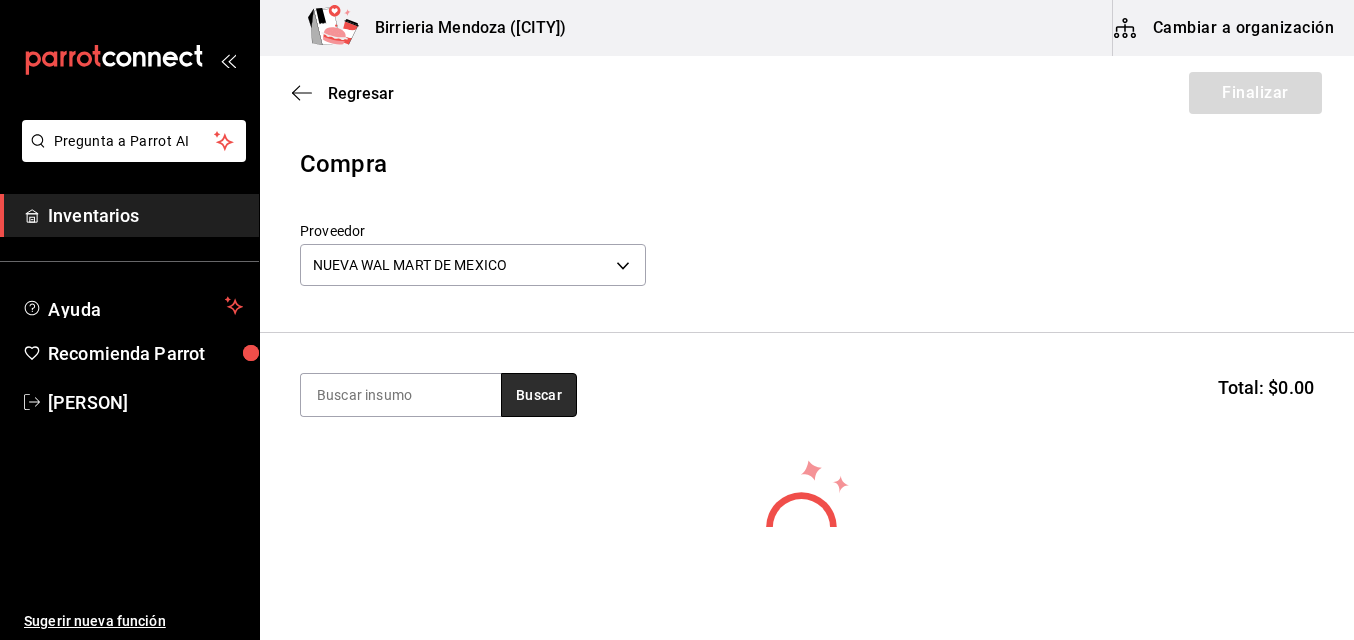 click on "Buscar" at bounding box center [539, 395] 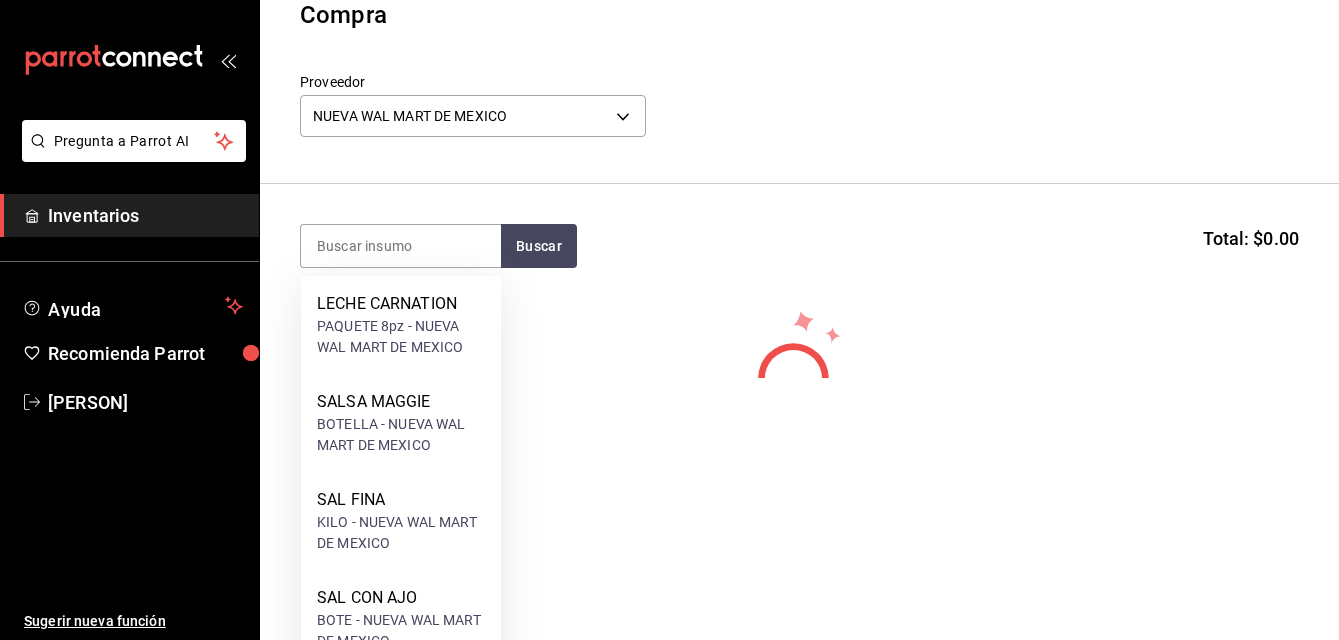 scroll, scrollTop: 173, scrollLeft: 0, axis: vertical 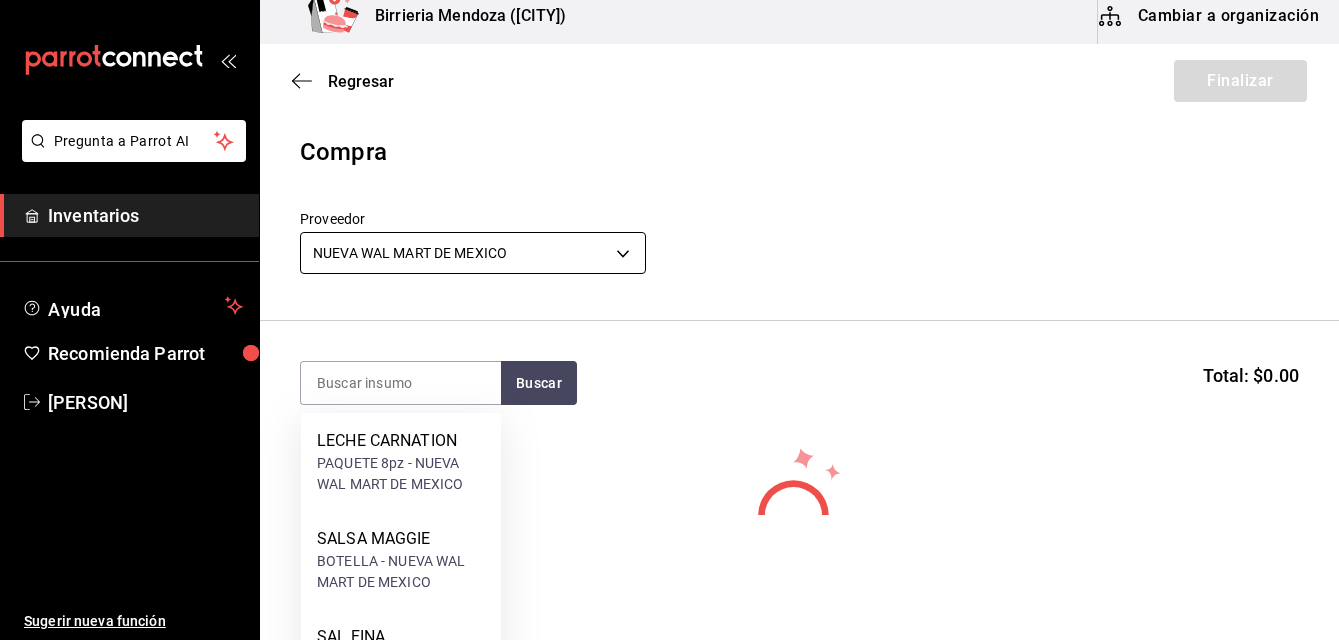 click on "Pregunta a Parrot AI Inventarios   Ayuda Recomienda Parrot   [PERSON]   Sugerir nueva función   Birrieria Mendoza ([CITY]) Cambiar a organización Regresar Finalizar Compra Proveedor NUEVA WAL MART DE MEXICO 780e77ae-b000-4a57-b2ac-346d53db8762 Buscar Total: $0.00 No hay insumos a mostrar. Busca un insumo para agregarlo a la lista GANA 1 MES GRATIS EN TU SUSCRIPCIÓN AQUÍ ¿Recuerdas cómo empezó tu restaurante?
Hoy puedes ayudar a un colega a tener el mismo cambio que tú viviste.
Recomienda Parrot directamente desde tu Portal Administrador.
Es fácil y rápido.
🎁 Por cada restaurante que se una, ganas 1 mes gratis. Ver video tutorial Ir a video Pregunta a Parrot AI Inventarios   Ayuda Recomienda Parrot   [PERSON]   Sugerir nueva función   Editar Eliminar Visitar centro de ayuda (81) [PHONE] soporte@parrotsoftware.io Visitar centro de ayuda (81) [PHONE] soporte@parrotsoftware.io LECHE CARNATION PAQUETE 8pz - NUEVA WAL MART DE MEXICO SALSA MAGGIE BOTELLA - NUEVA WAL MART DE MEXICO LECHERA" at bounding box center [669, 251] 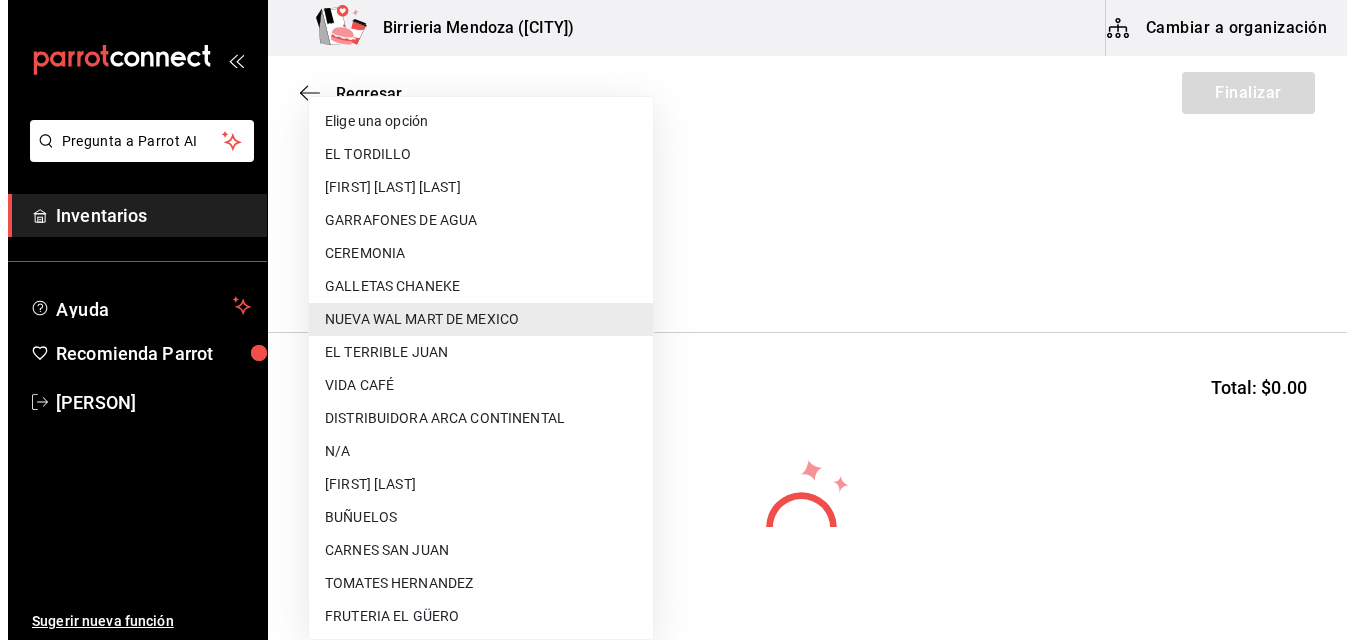 scroll, scrollTop: 0, scrollLeft: 0, axis: both 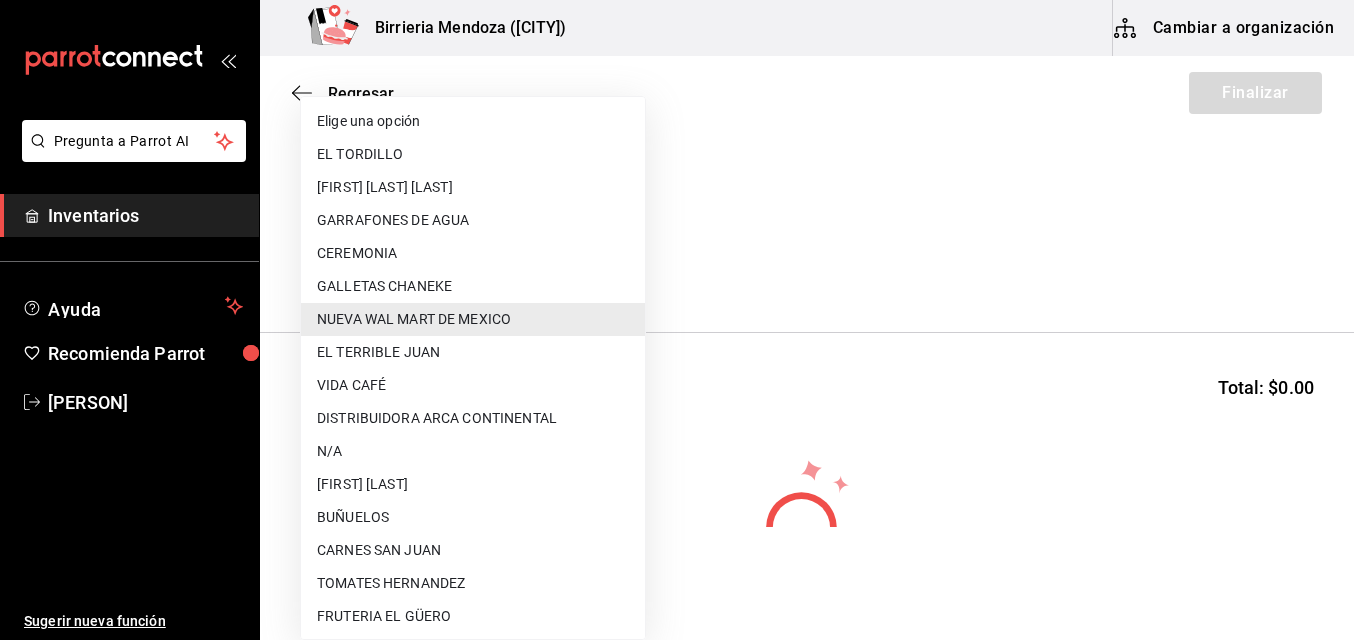 click on "N/A" at bounding box center [473, 451] 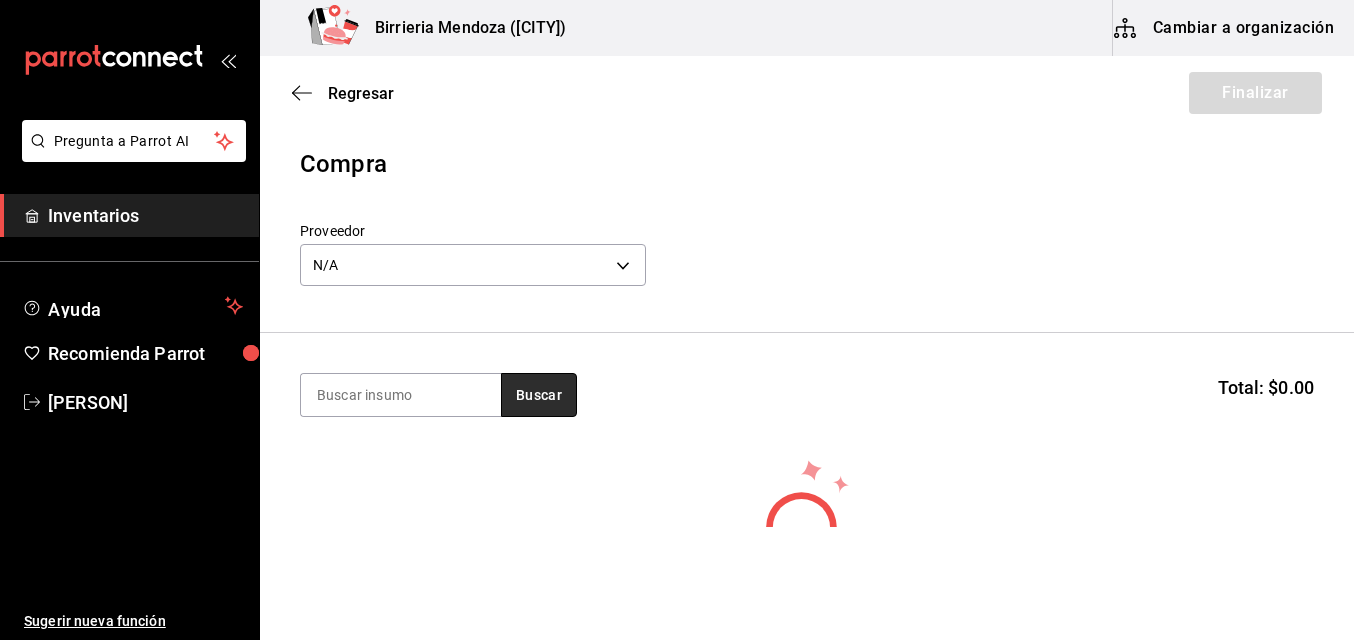 click on "Buscar" at bounding box center [539, 395] 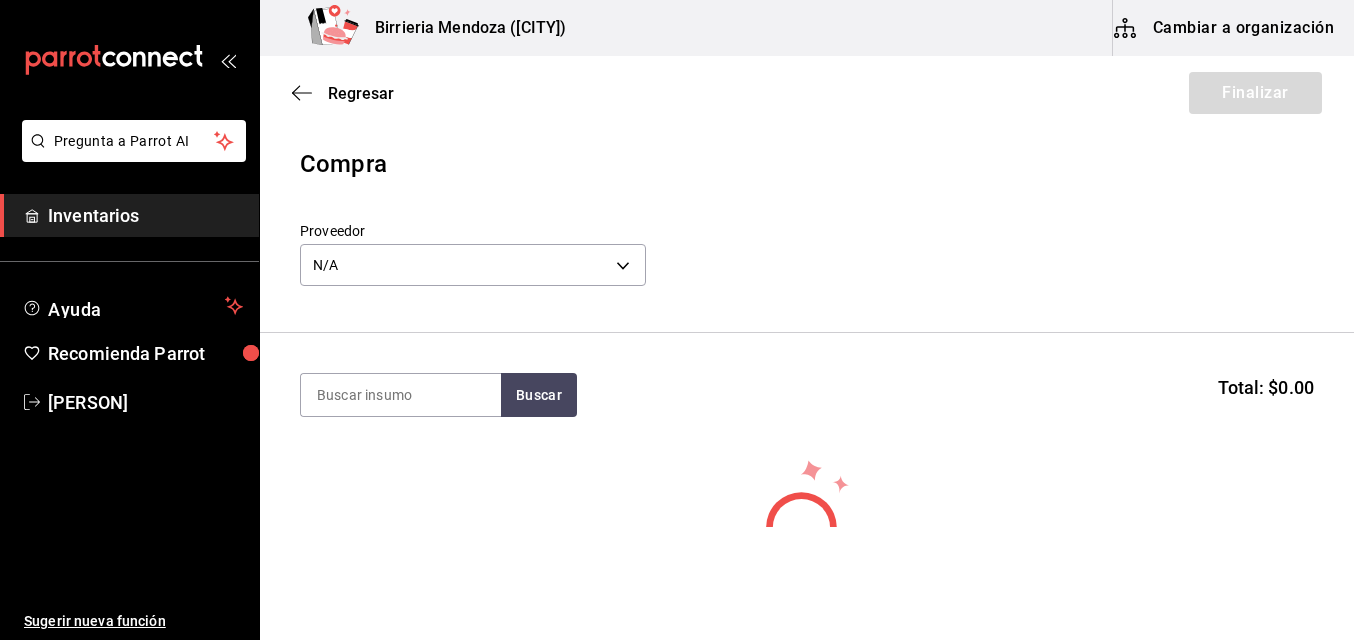 click on "Buscar Total: $0.00" at bounding box center (807, 395) 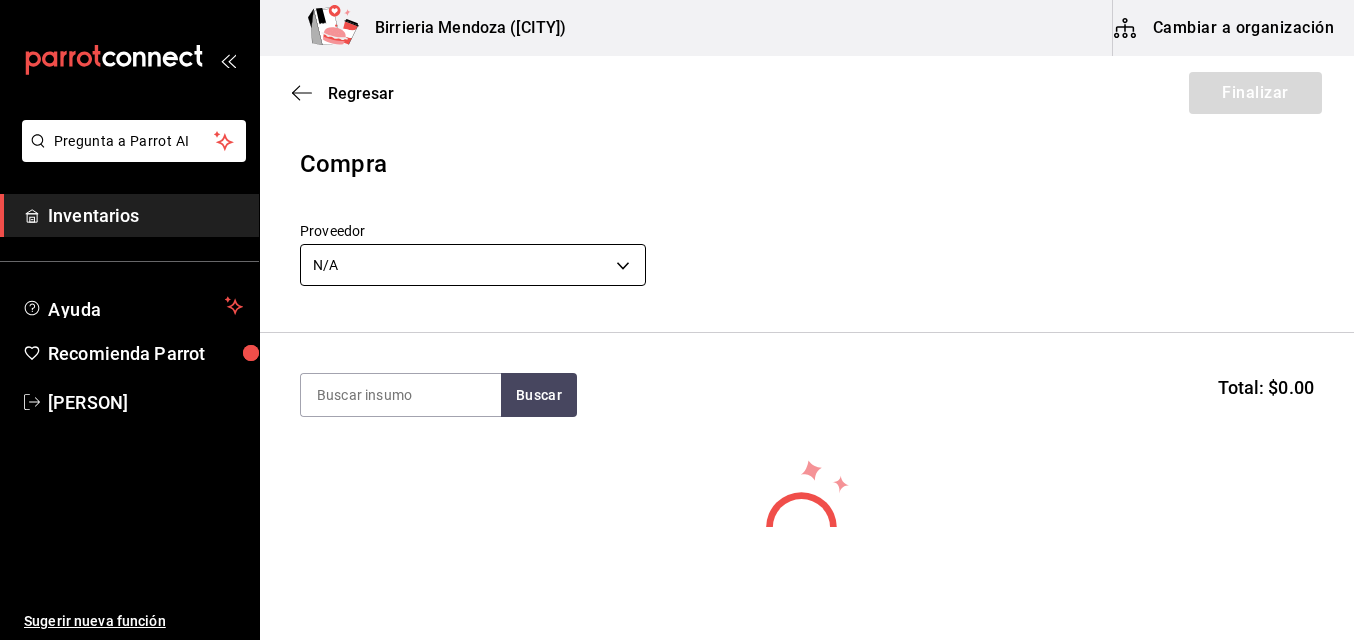 click on "Pregunta a Parrot AI Inventarios   Ayuda Recomienda Parrot   [PERSON]   Sugerir nueva función   Birrieria Mendoza ([CITY]) Cambiar a organización Regresar Finalizar Compra Proveedor N/A 7b27dc31-cb13-45e8-90be-6b9c5efea4f6 Buscar Total: $0.00 No hay insumos a mostrar. Busca un insumo para agregarlo a la lista GANA 1 MES GRATIS EN TU SUSCRIPCIÓN AQUÍ ¿Recuerdas cómo empezó tu restaurante?
Hoy puedes ayudar a un colega a tener el mismo cambio que tú viviste.
Recomienda Parrot directamente desde tu Portal Administrador.
Es fácil y rápido.
🎁 Por cada restaurante que se una, ganas 1 mes gratis. Ver video tutorial Ir a video Pregunta a Parrot AI Inventarios   Ayuda Recomienda Parrot   [PERSON]   Sugerir nueva función   Editar Eliminar Visitar centro de ayuda (81) [PHONE] soporte@parrotsoftware.io Visitar centro de ayuda (81) [PHONE] soporte@parrotsoftware.io" at bounding box center (677, 263) 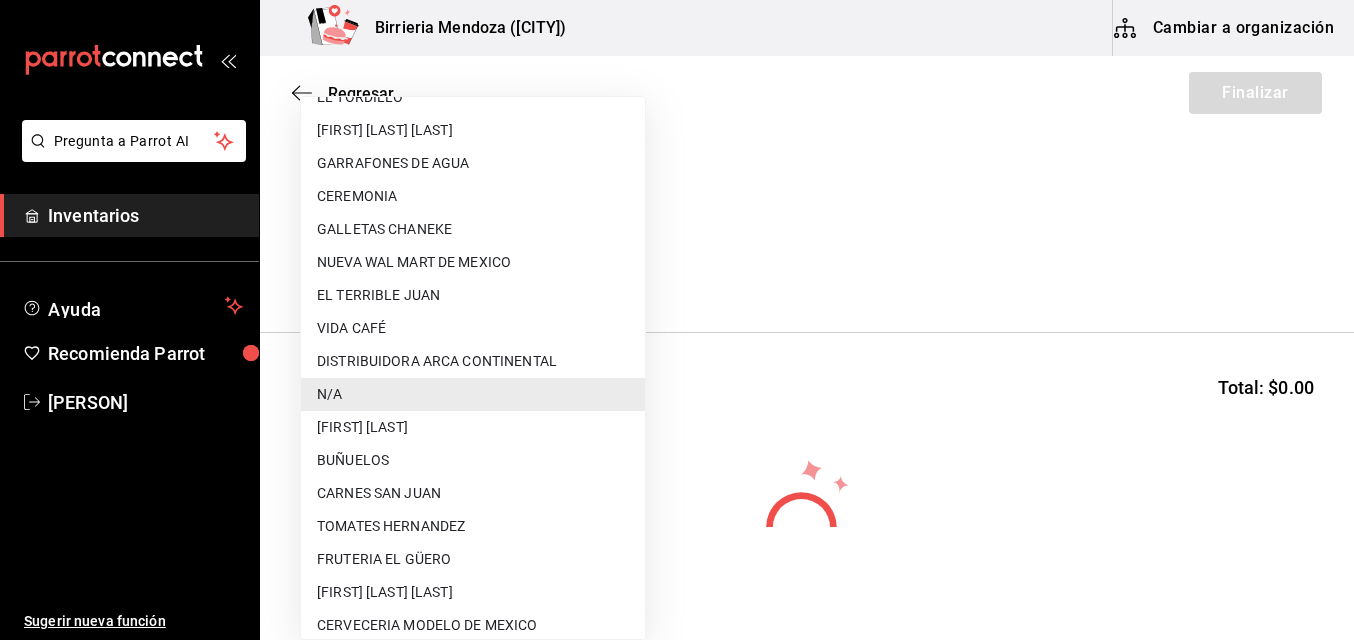 scroll, scrollTop: 68, scrollLeft: 0, axis: vertical 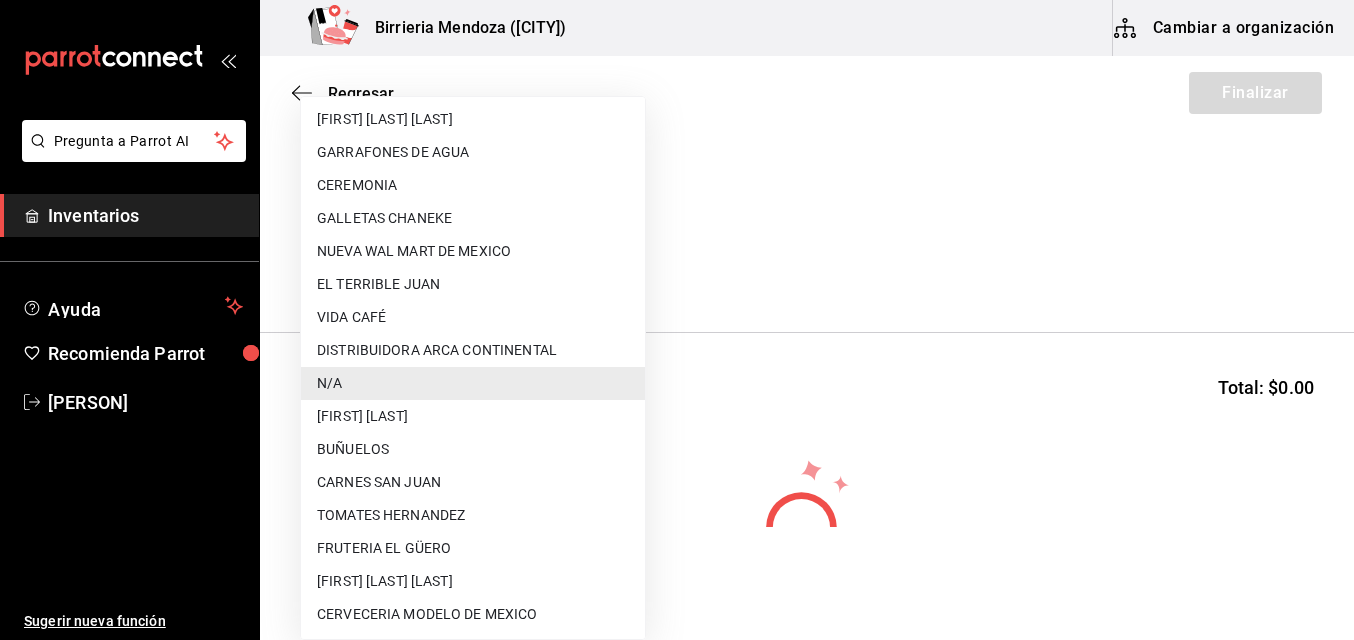 drag, startPoint x: 645, startPoint y: 364, endPoint x: 646, endPoint y: 382, distance: 18.027756 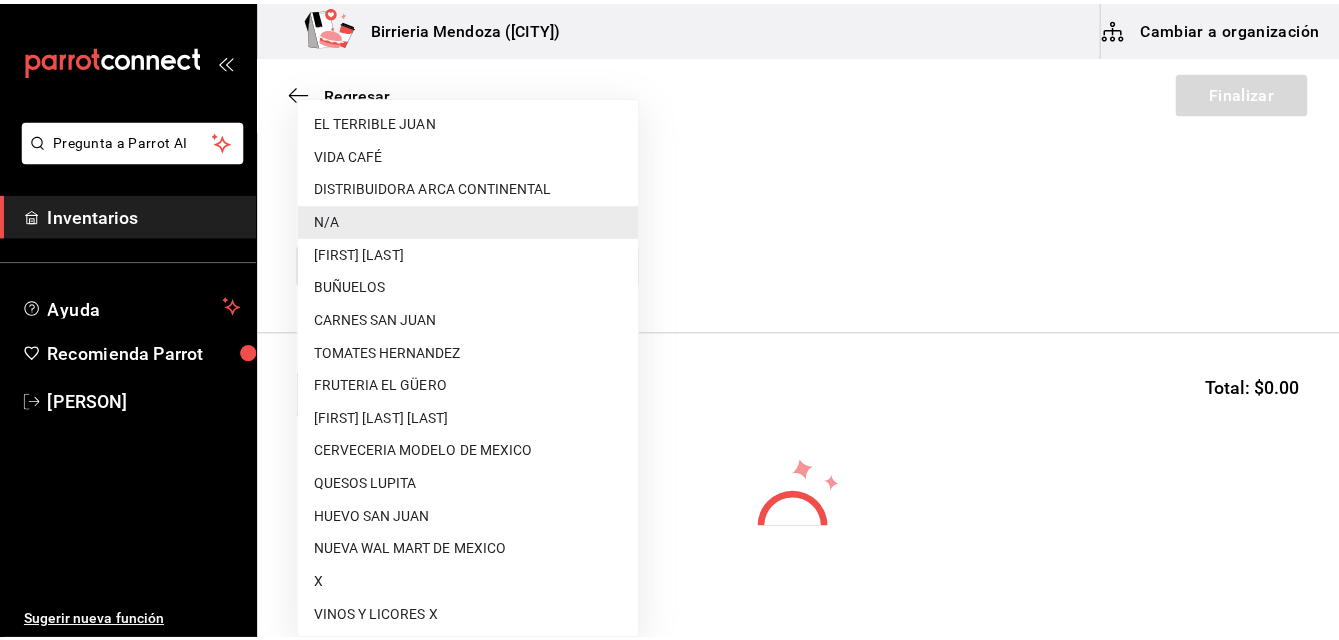 scroll, scrollTop: 266, scrollLeft: 0, axis: vertical 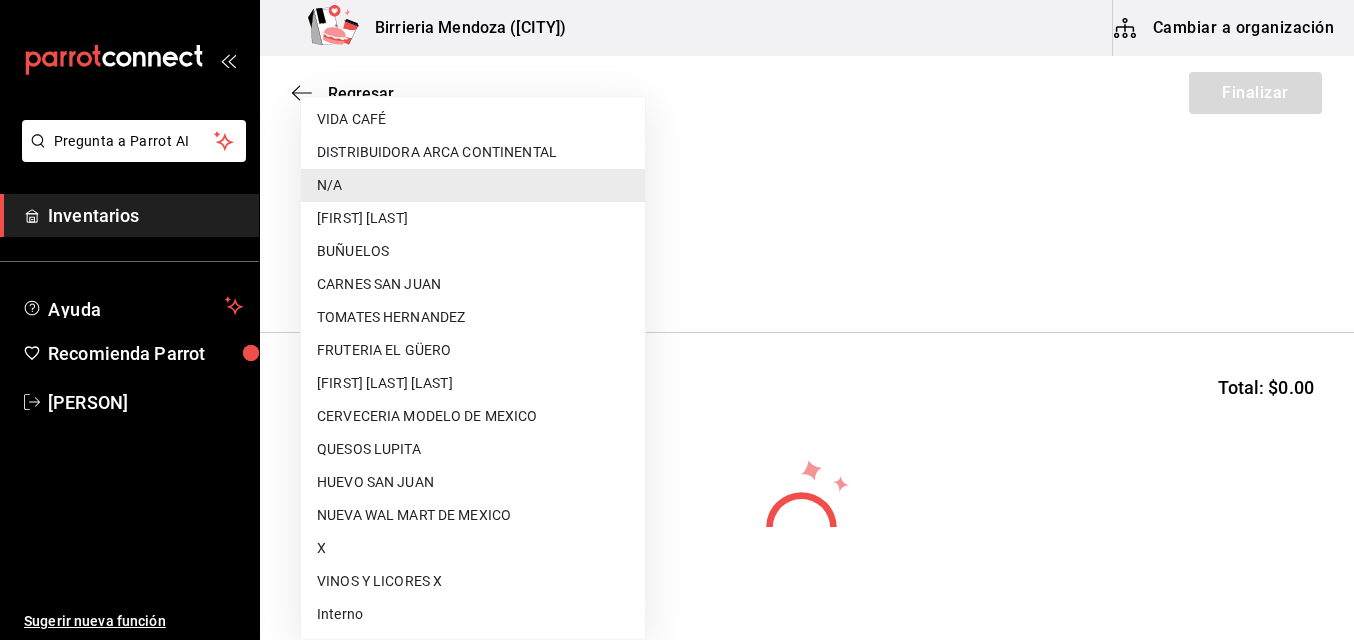 click on "NUEVA WAL MART DE MEXICO" at bounding box center [473, 515] 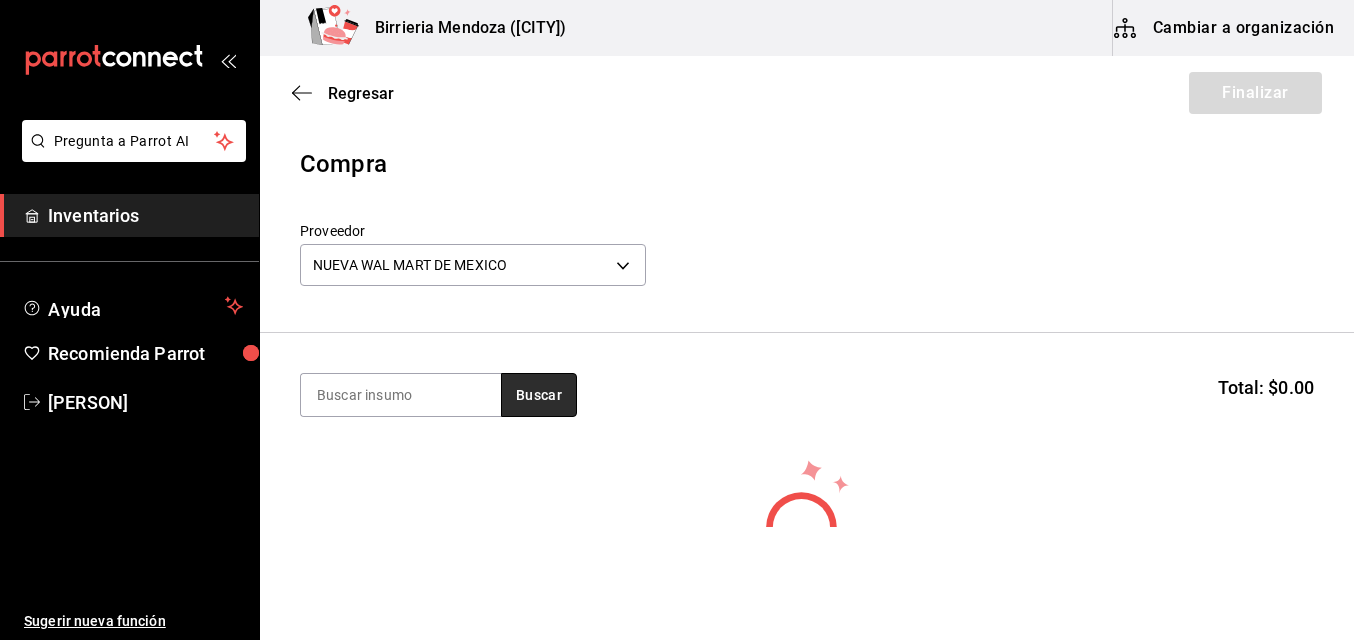 click on "Buscar" at bounding box center (539, 395) 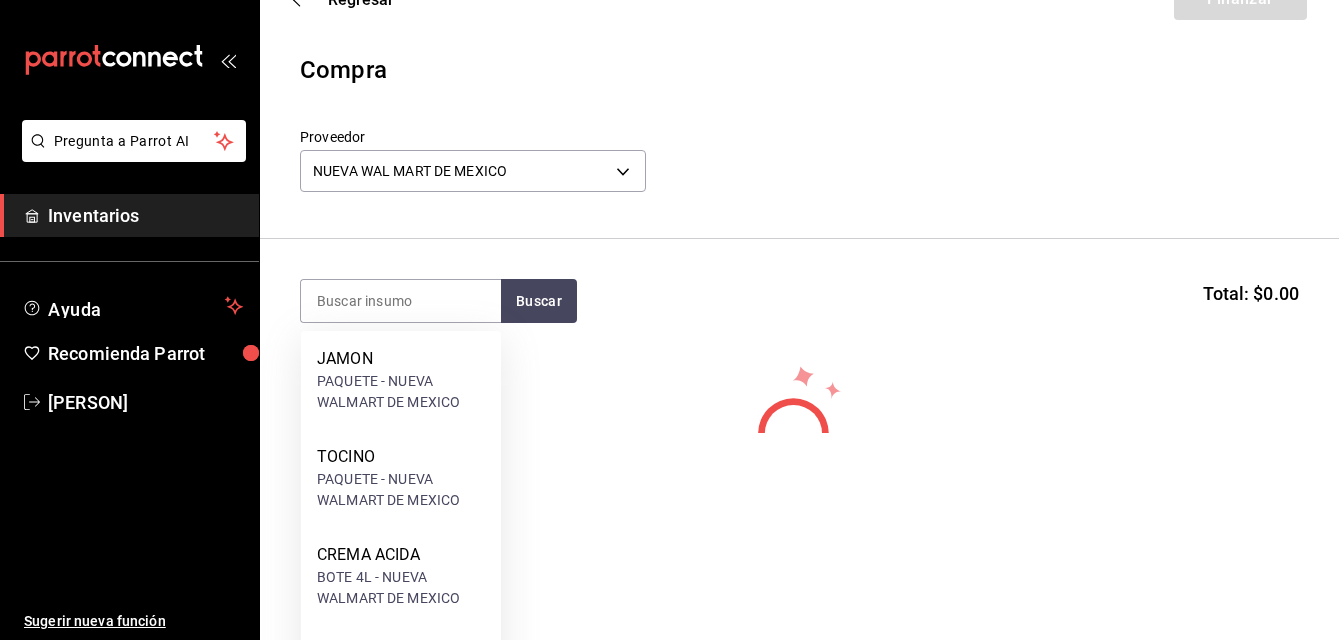 scroll, scrollTop: 139, scrollLeft: 0, axis: vertical 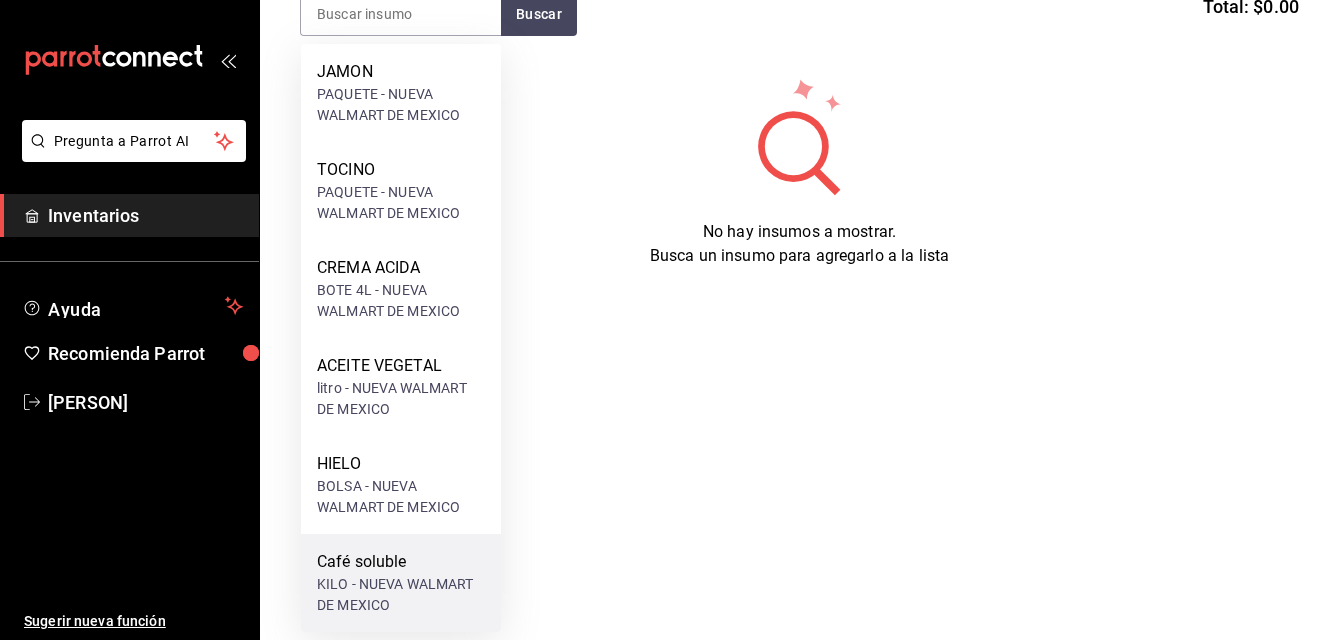 click on "Café soluble" at bounding box center (401, 562) 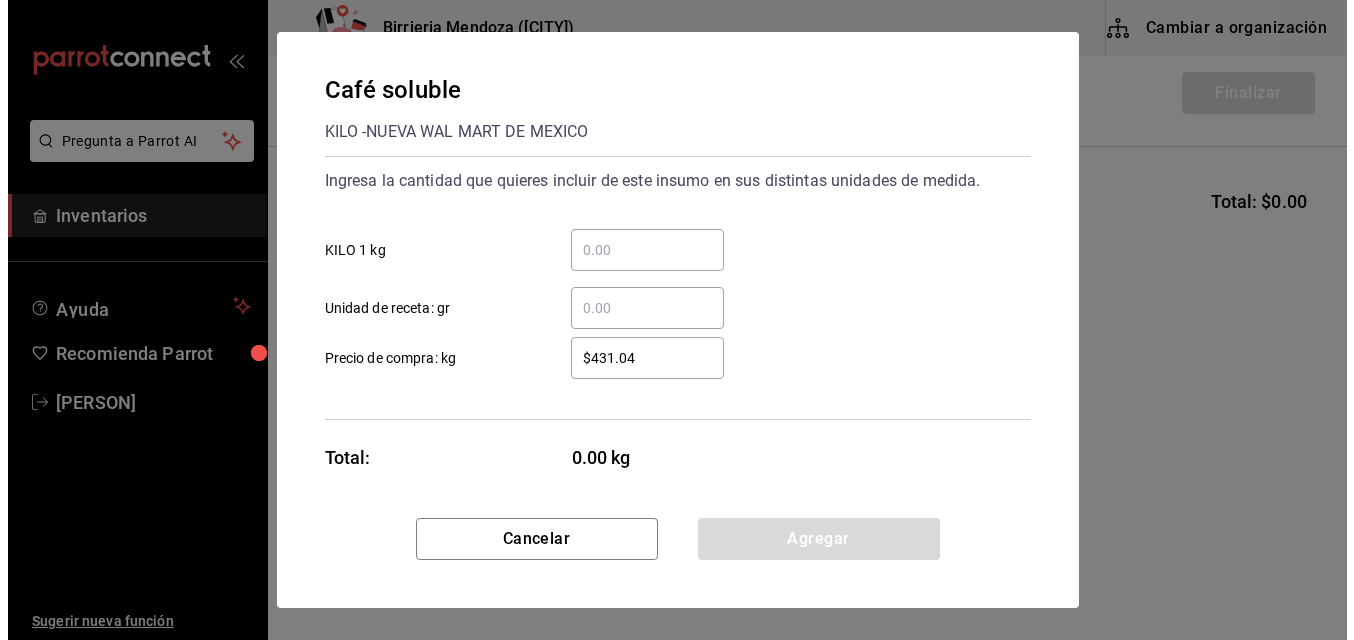 scroll, scrollTop: 0, scrollLeft: 0, axis: both 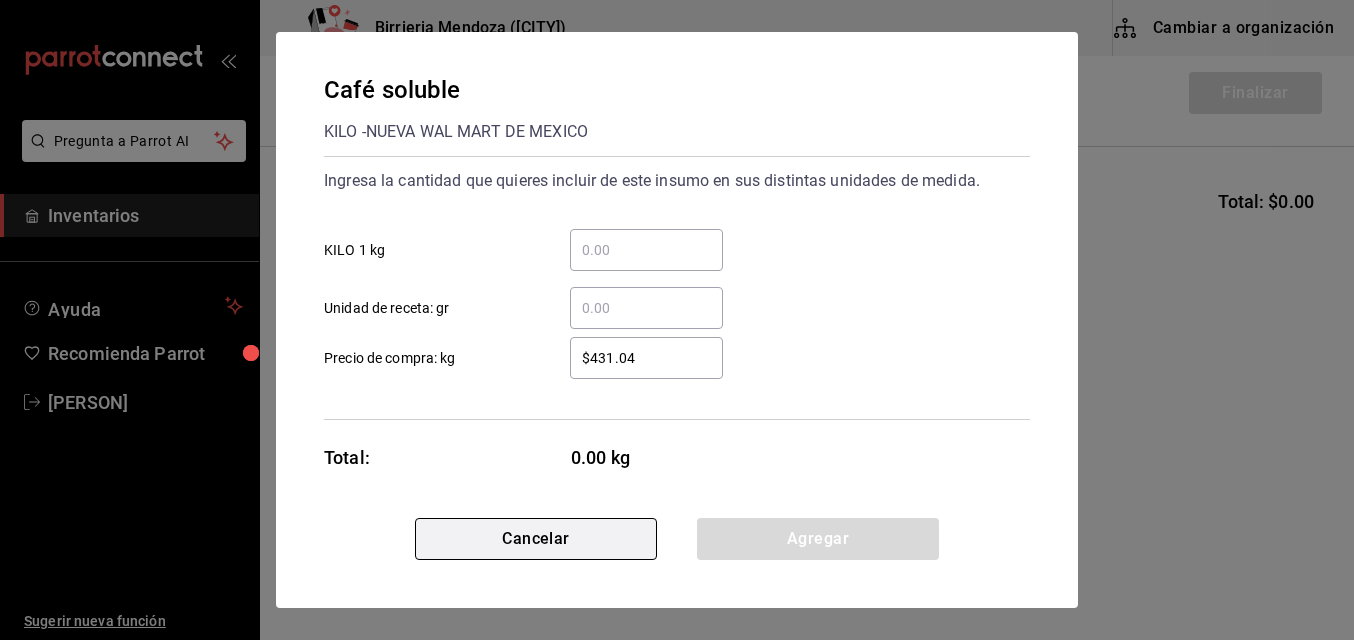 click on "Cancelar" at bounding box center (536, 539) 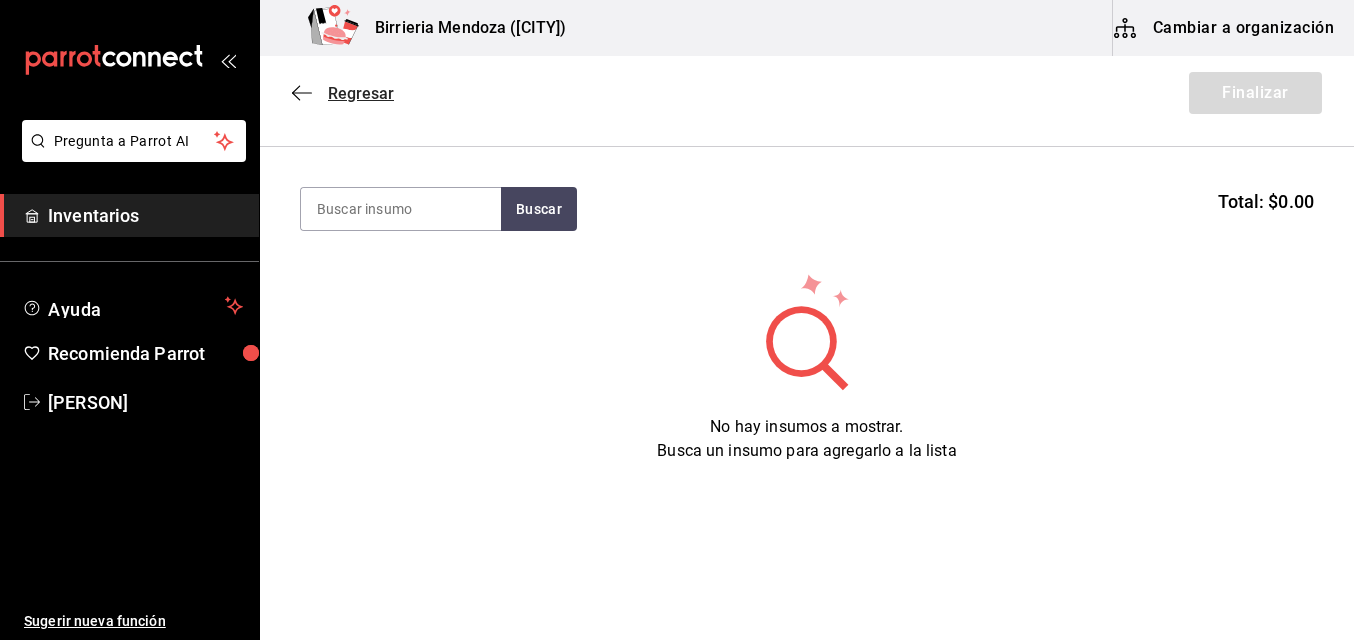 click on "Regresar" at bounding box center [361, 93] 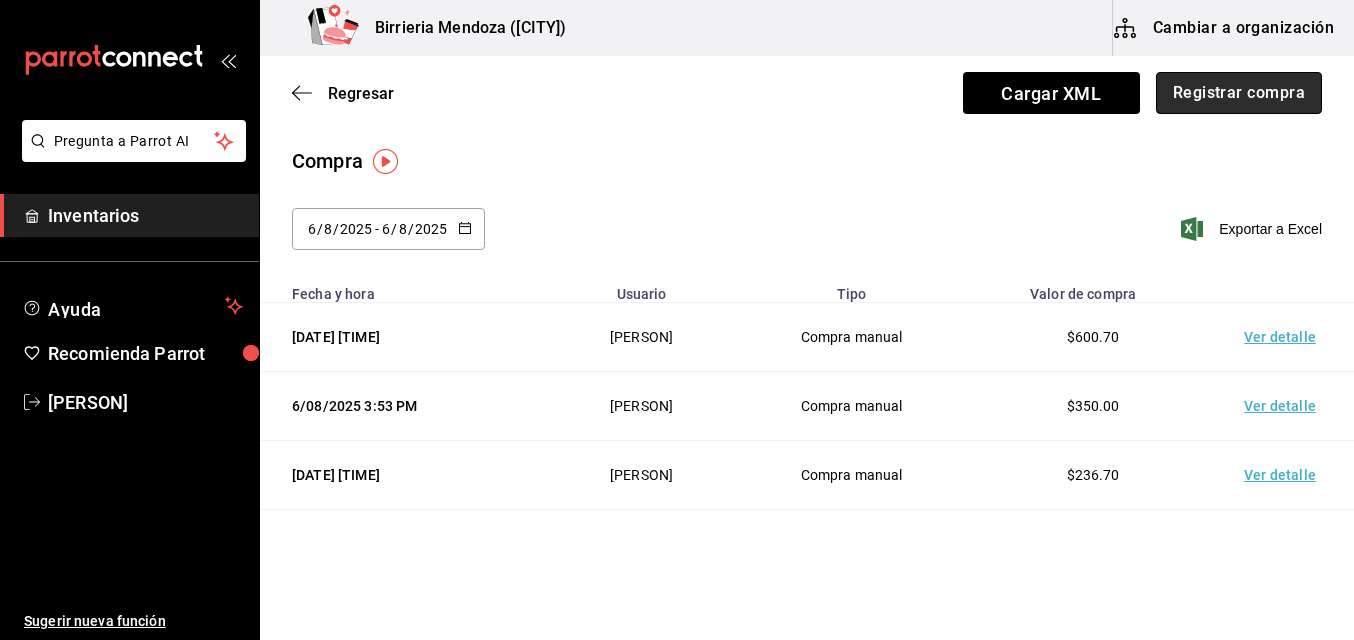 click on "Registrar compra" at bounding box center [1239, 93] 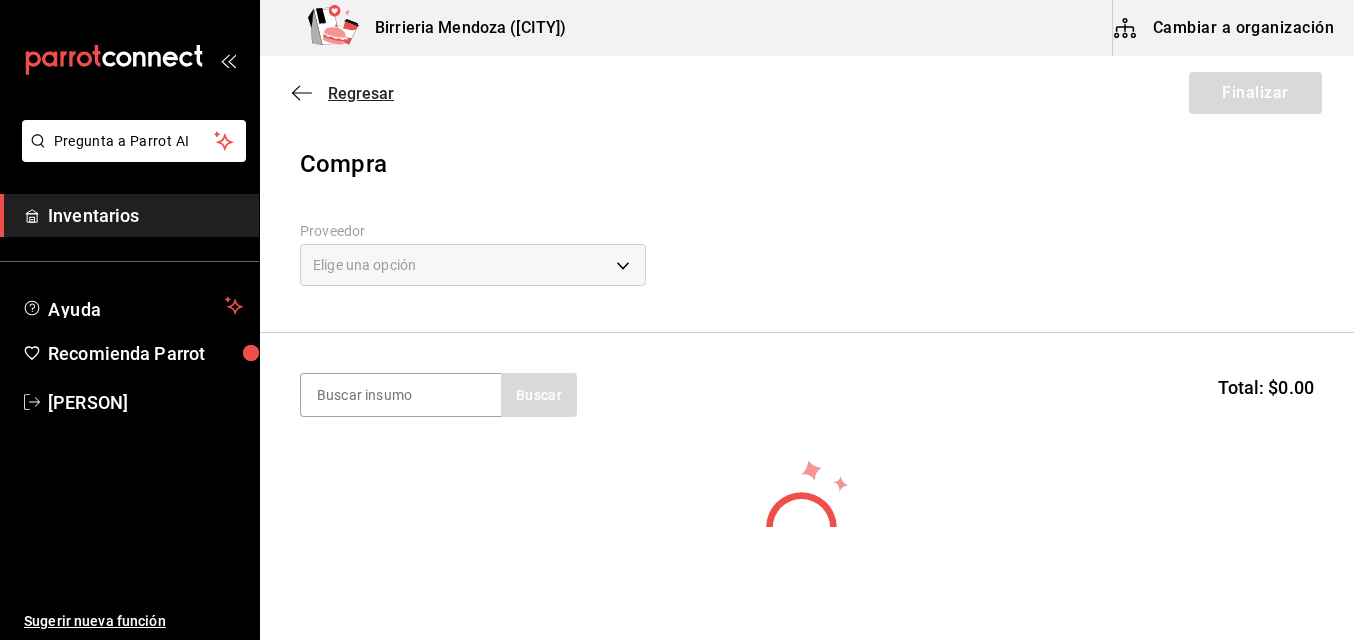 click on "Regresar" at bounding box center [361, 93] 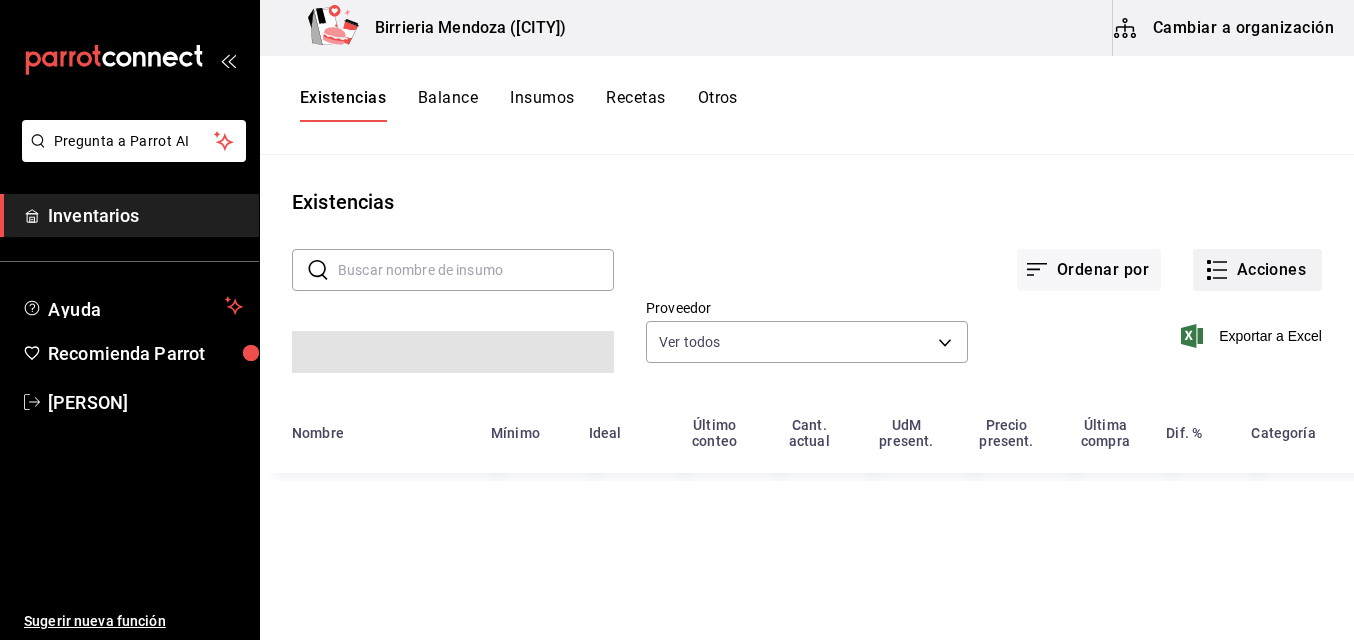 click on "Acciones" at bounding box center [1257, 270] 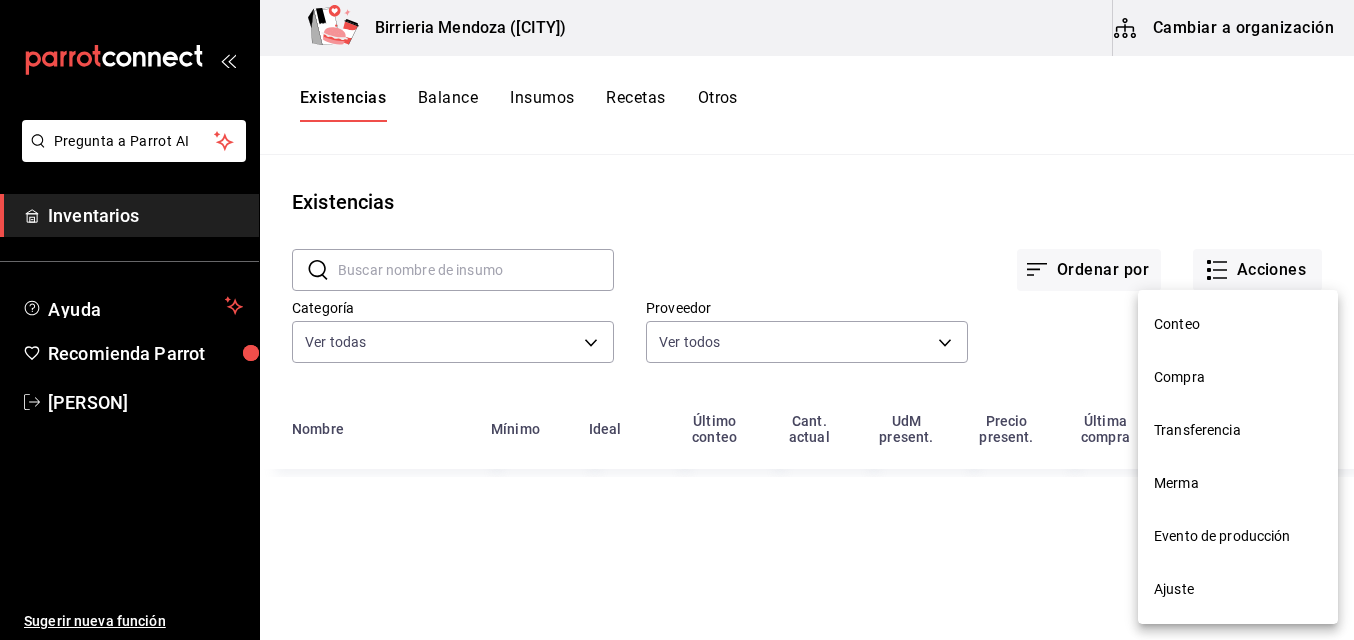 click on "Evento de producción" at bounding box center [1238, 536] 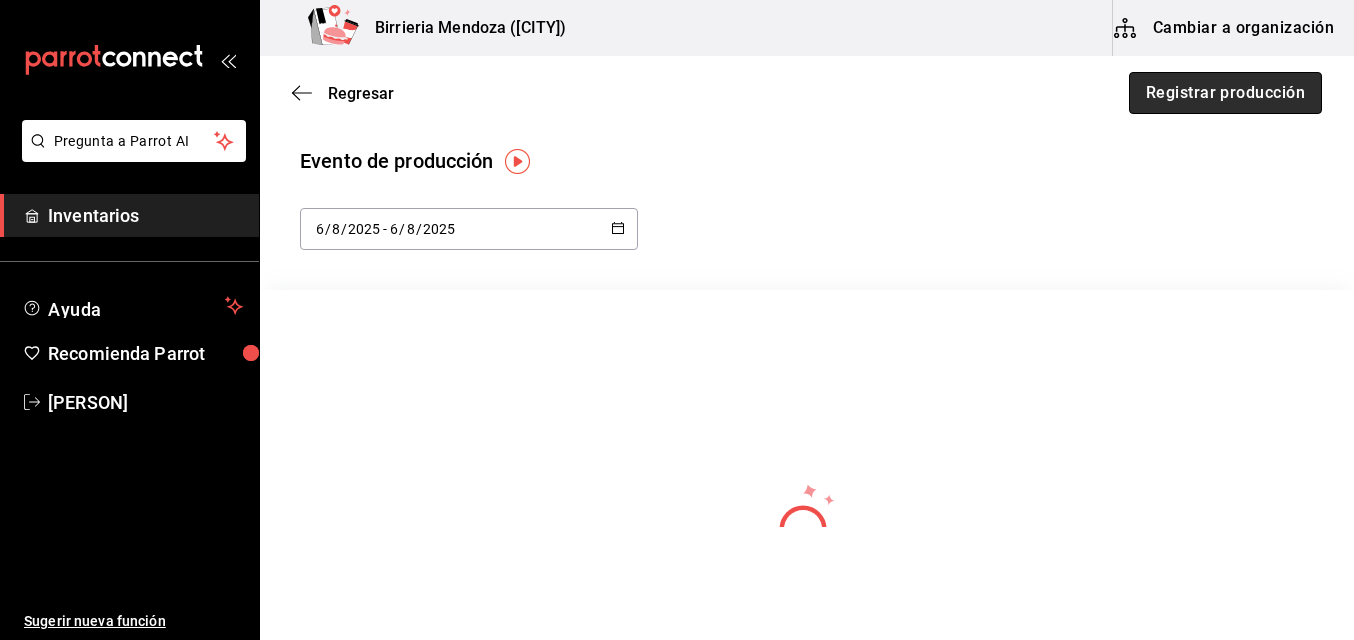 click on "Registrar producción" at bounding box center [1225, 93] 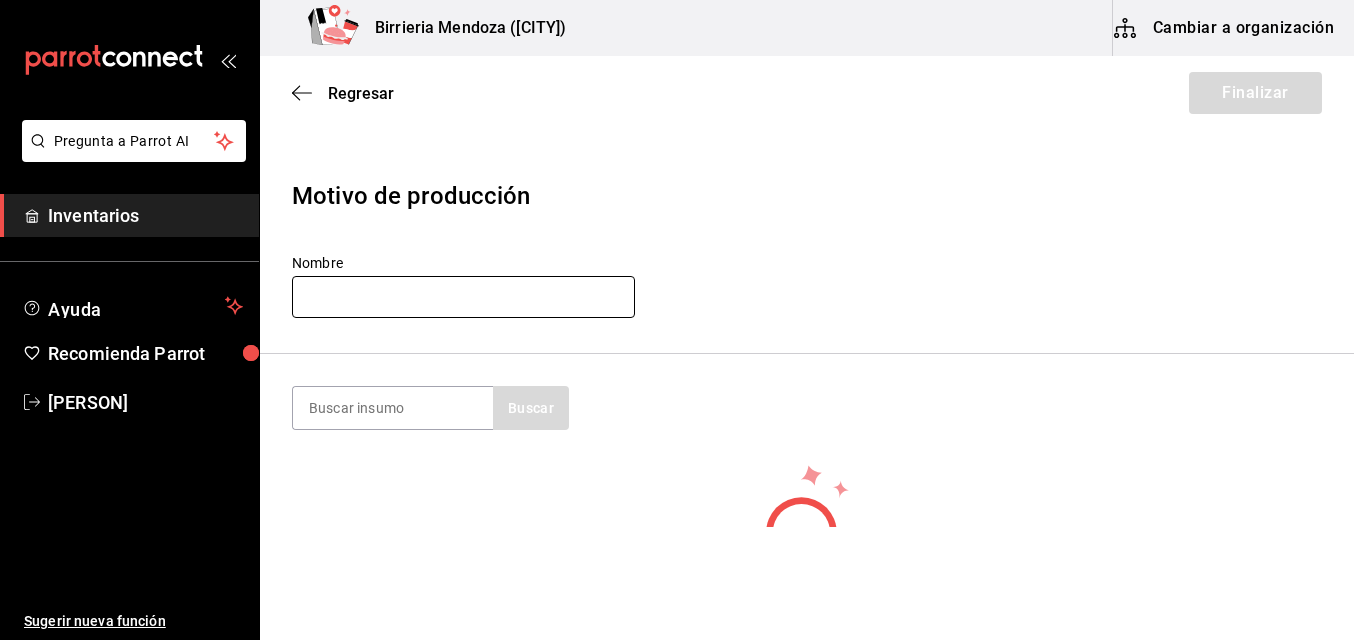 click at bounding box center (463, 297) 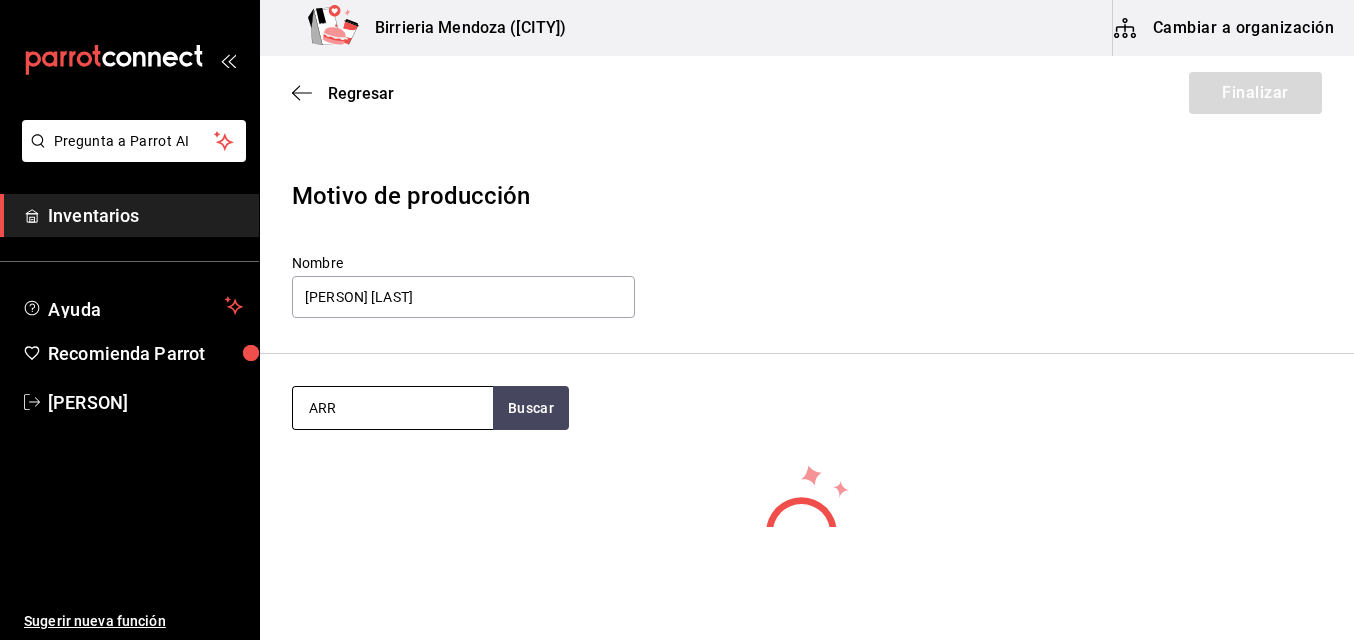 click on "ARR" at bounding box center (393, 408) 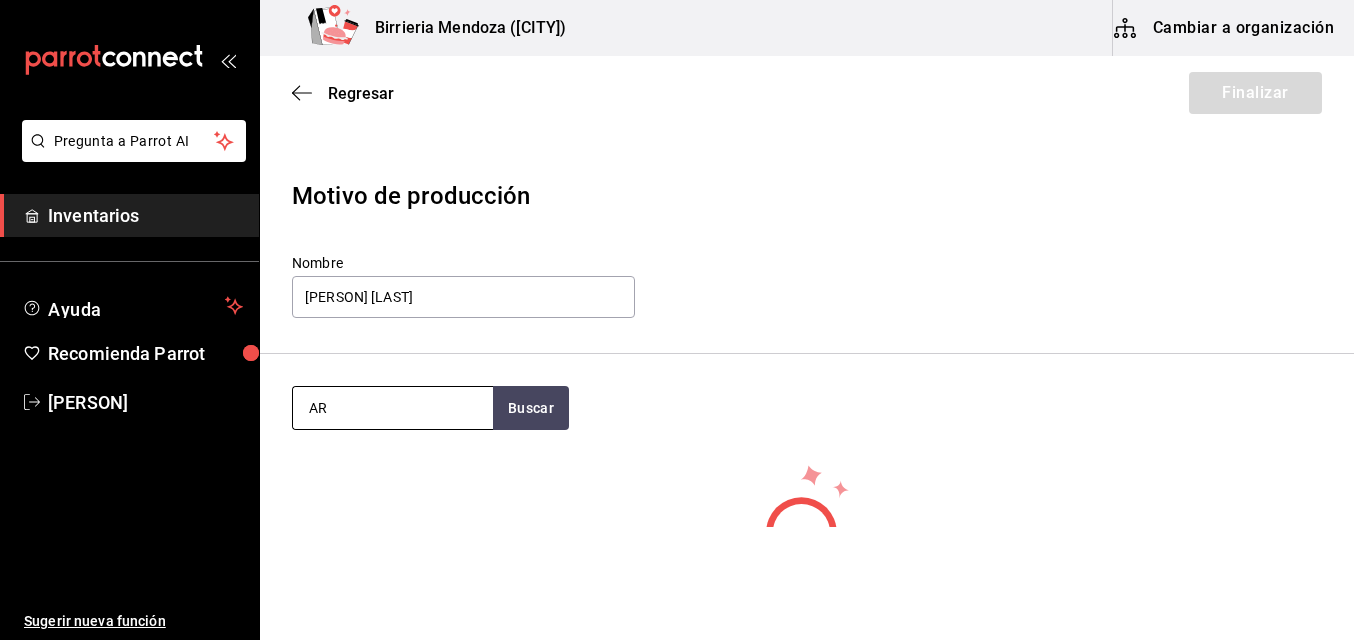 type on "A" 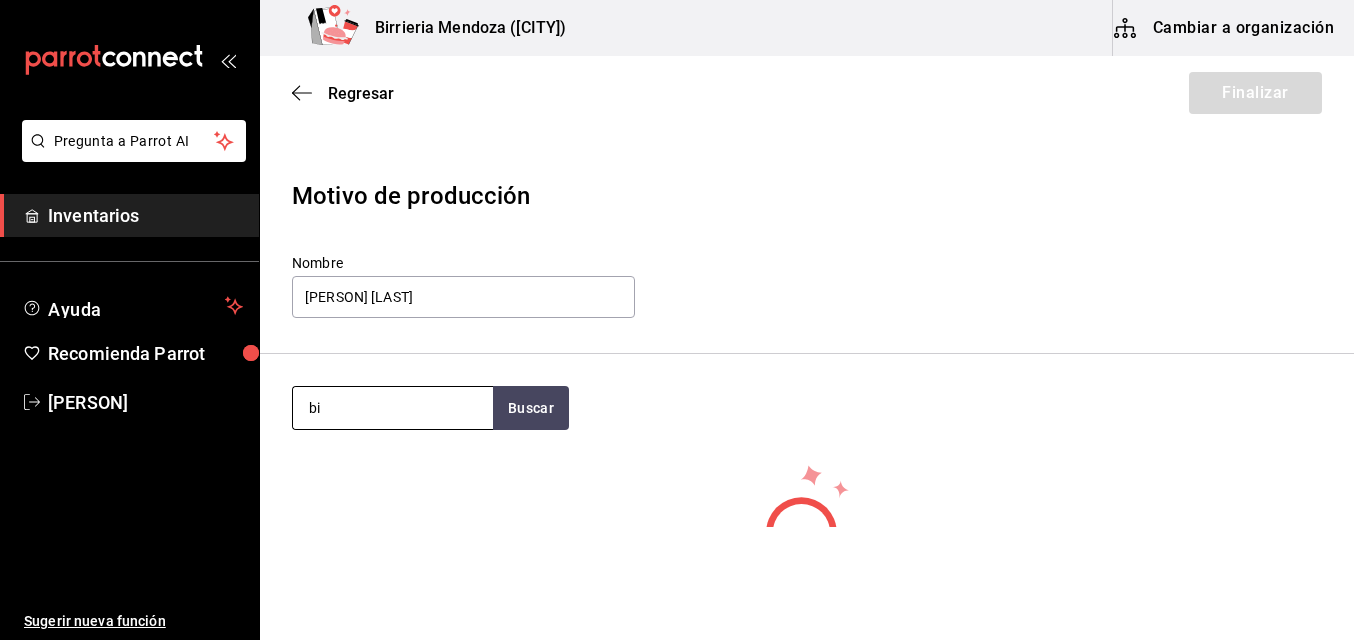 type on "b" 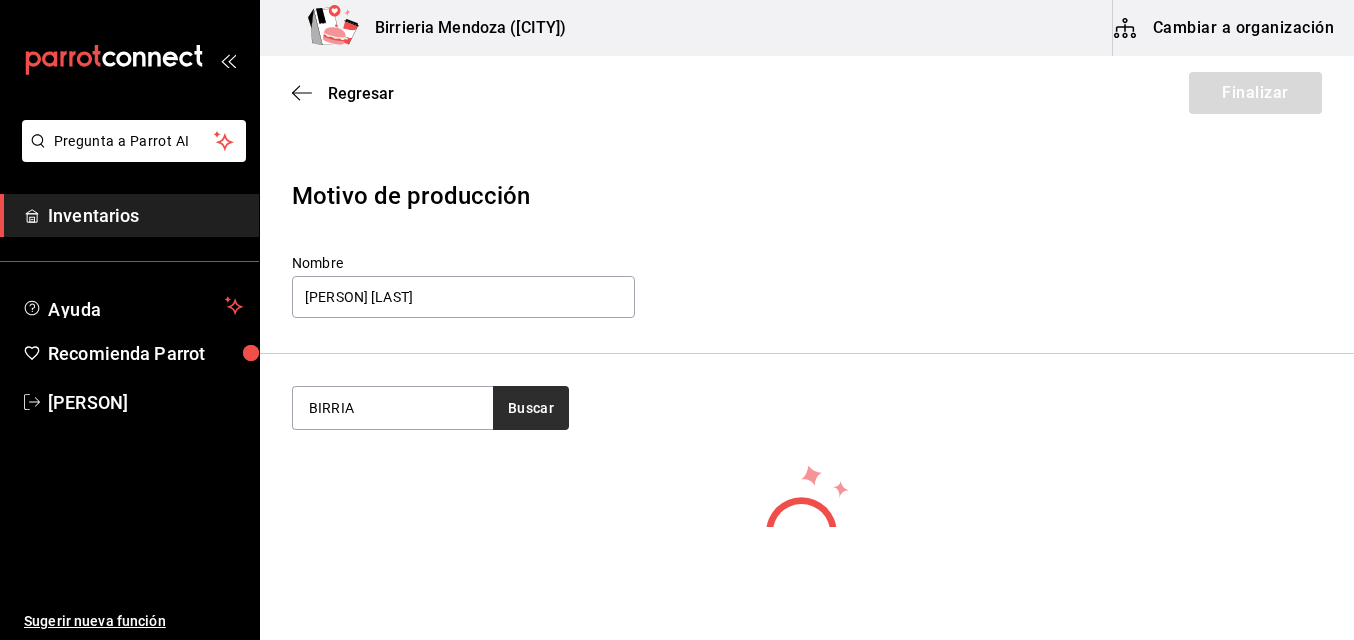 type on "BIRRIA" 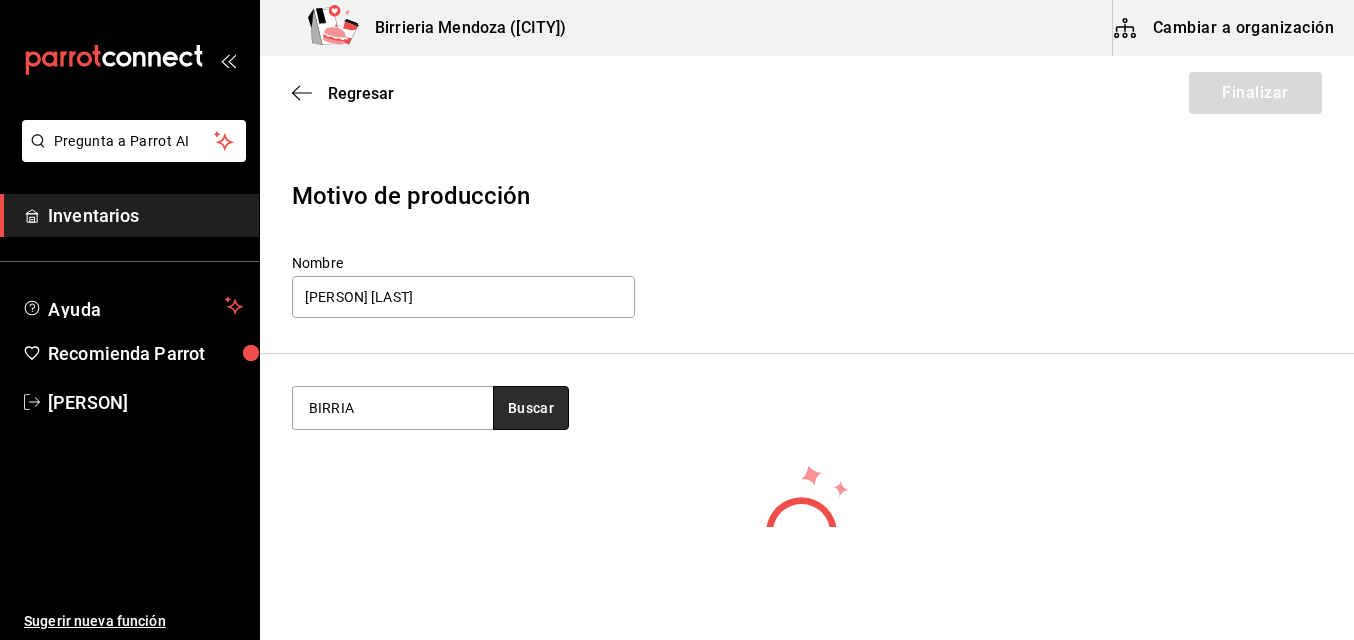 click on "Buscar" at bounding box center (531, 408) 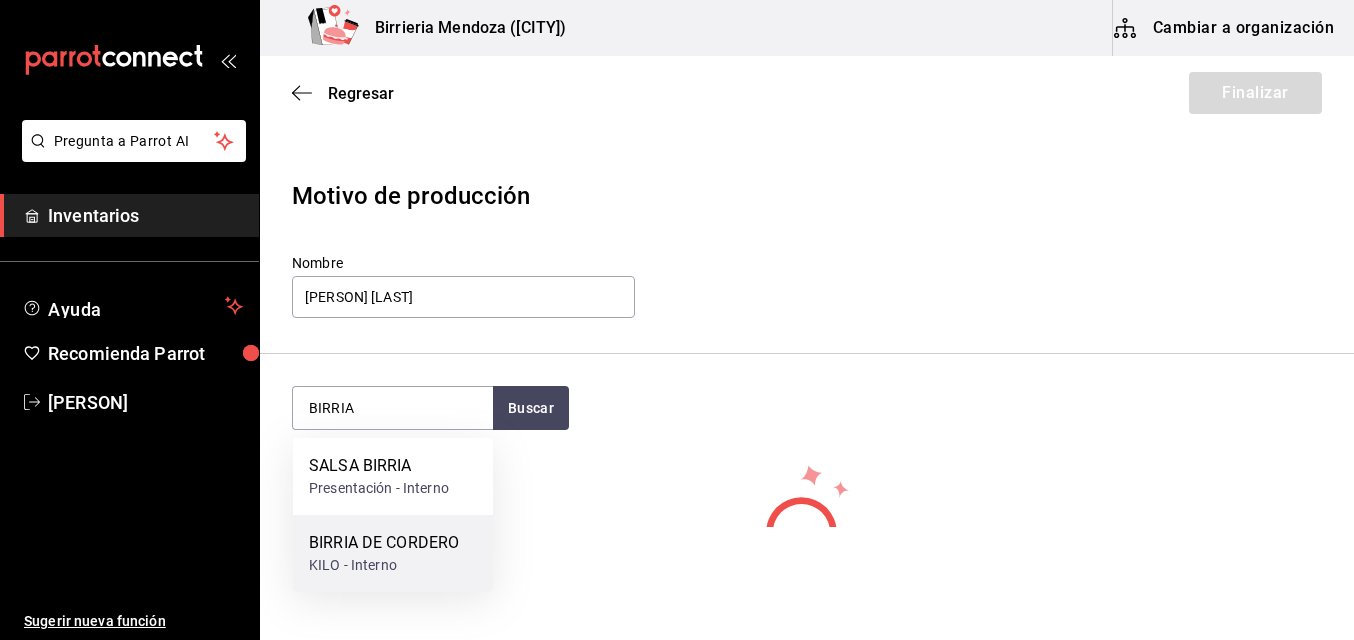 click on "BIRRIA DE CORDERO" at bounding box center (384, 543) 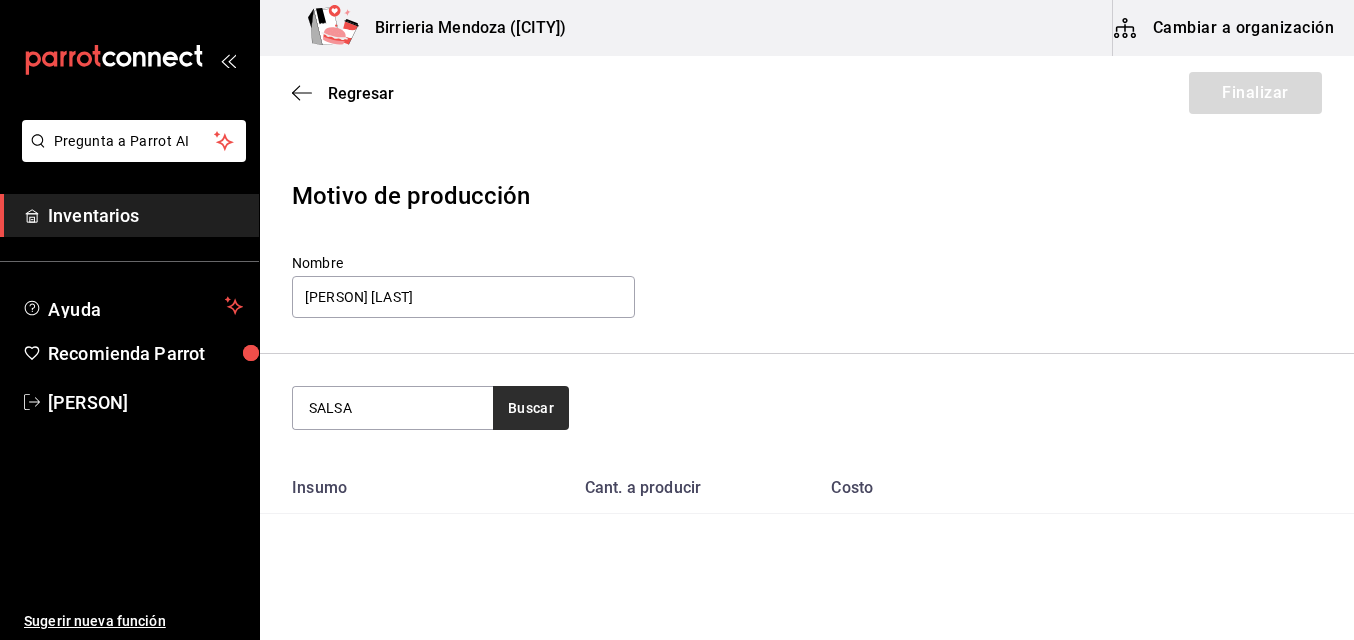 type on "SALSA" 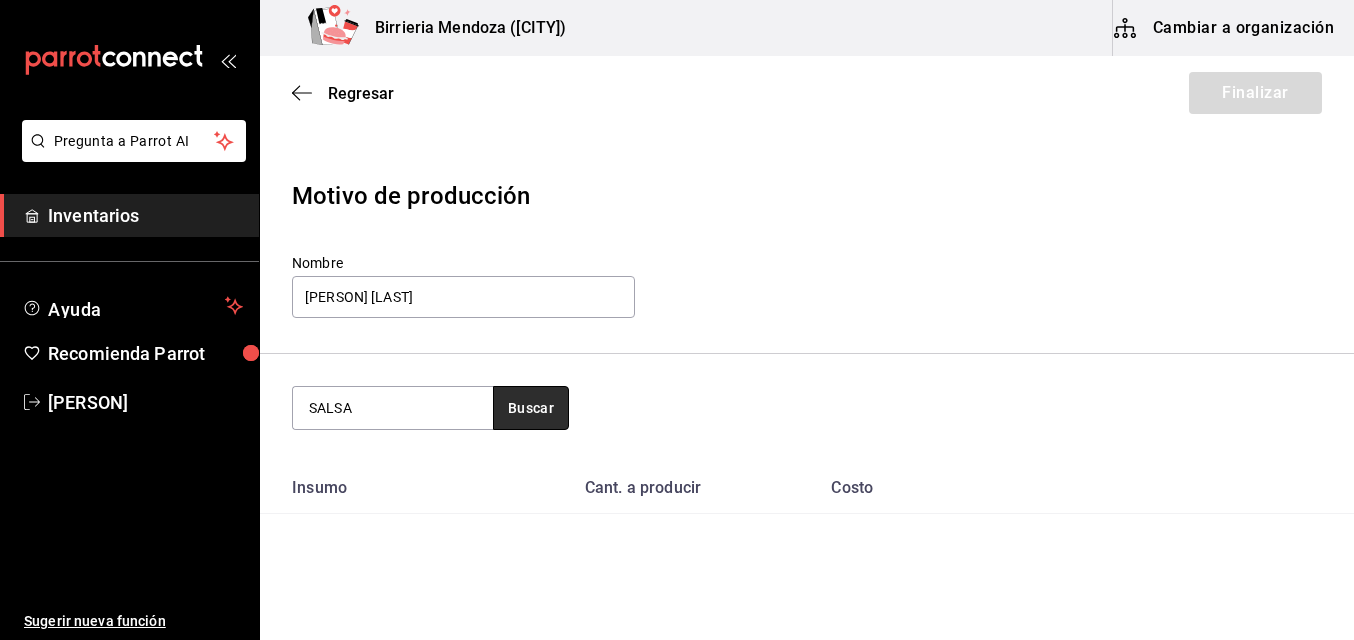 click on "Buscar" at bounding box center [531, 408] 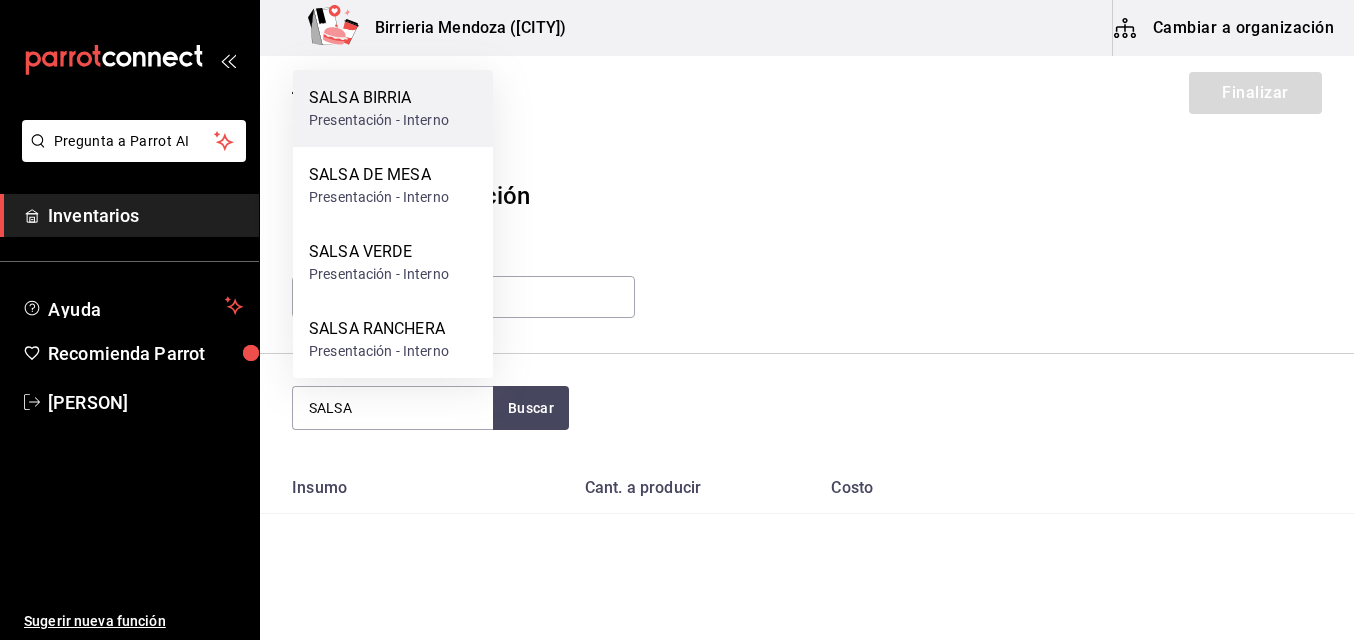 click on "SALSA BIRRIA Presentación - Interno" at bounding box center (393, 108) 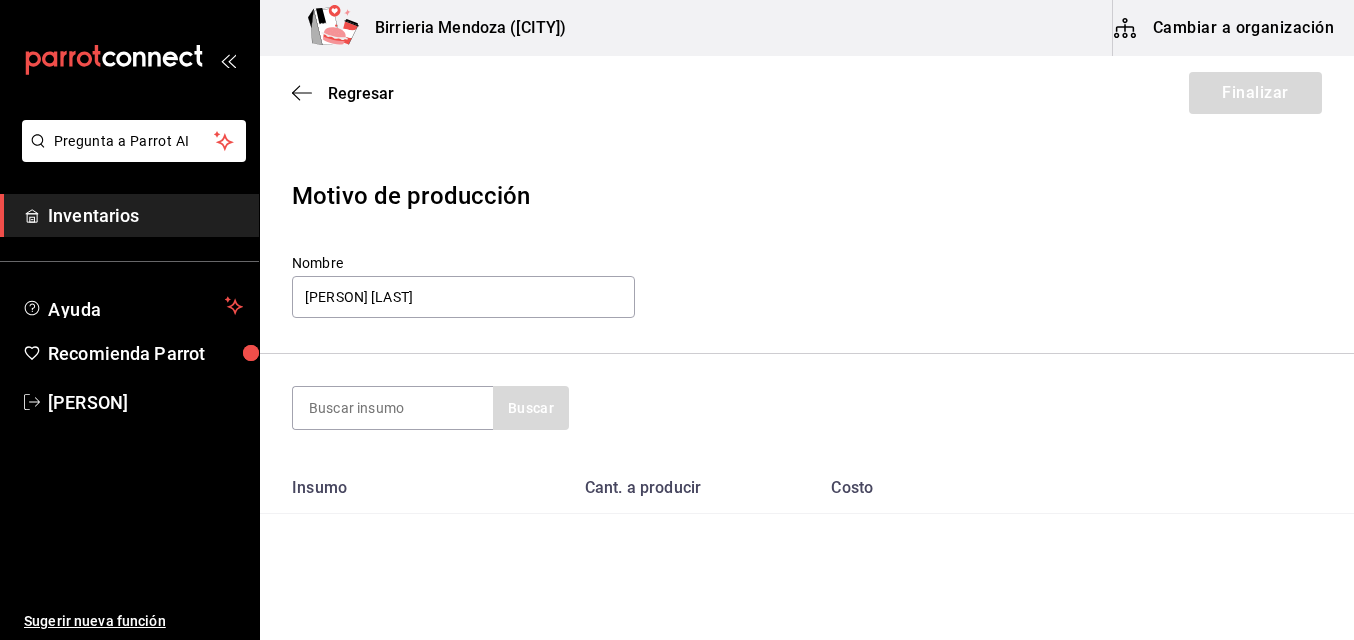 type on "D" 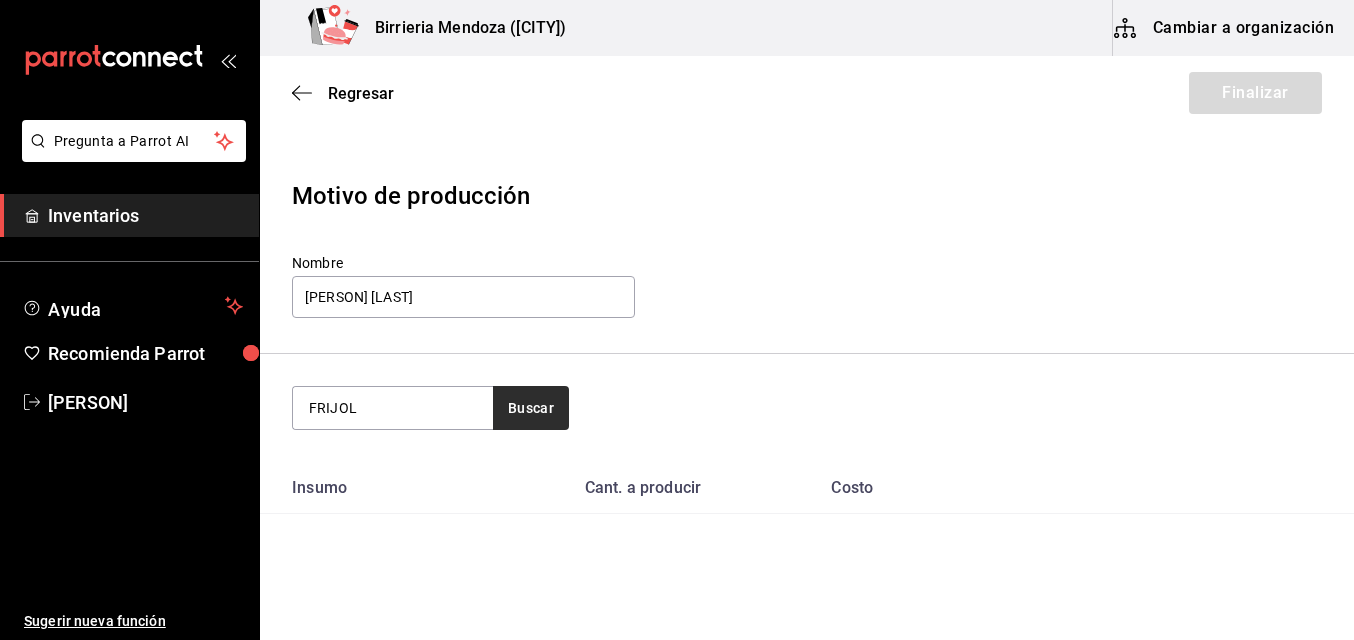type on "FRIJOL" 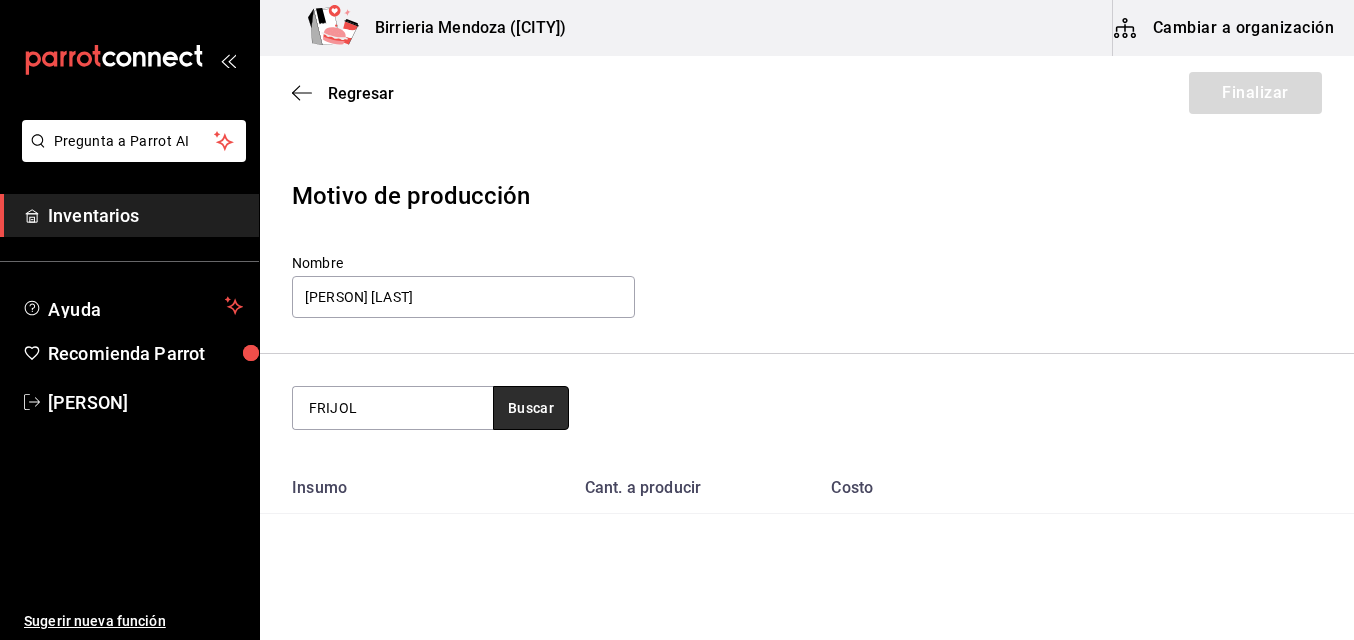 click on "Buscar" at bounding box center (531, 408) 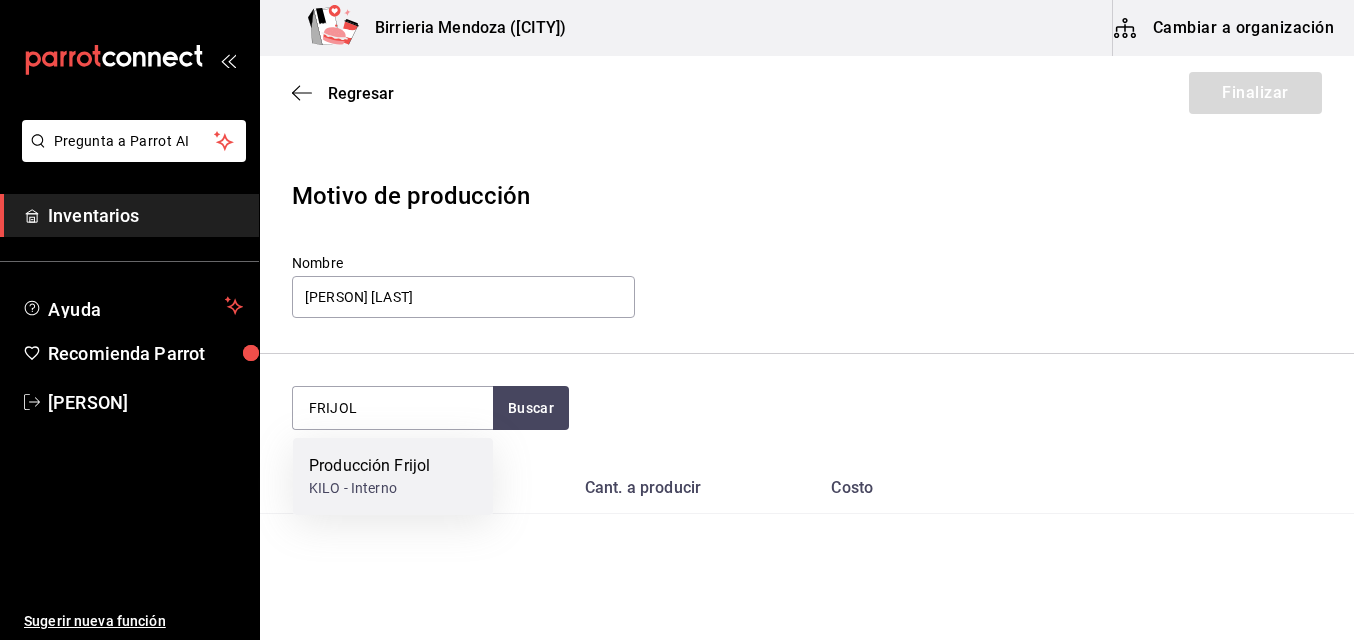 click on "Producción Frijol" at bounding box center [369, 466] 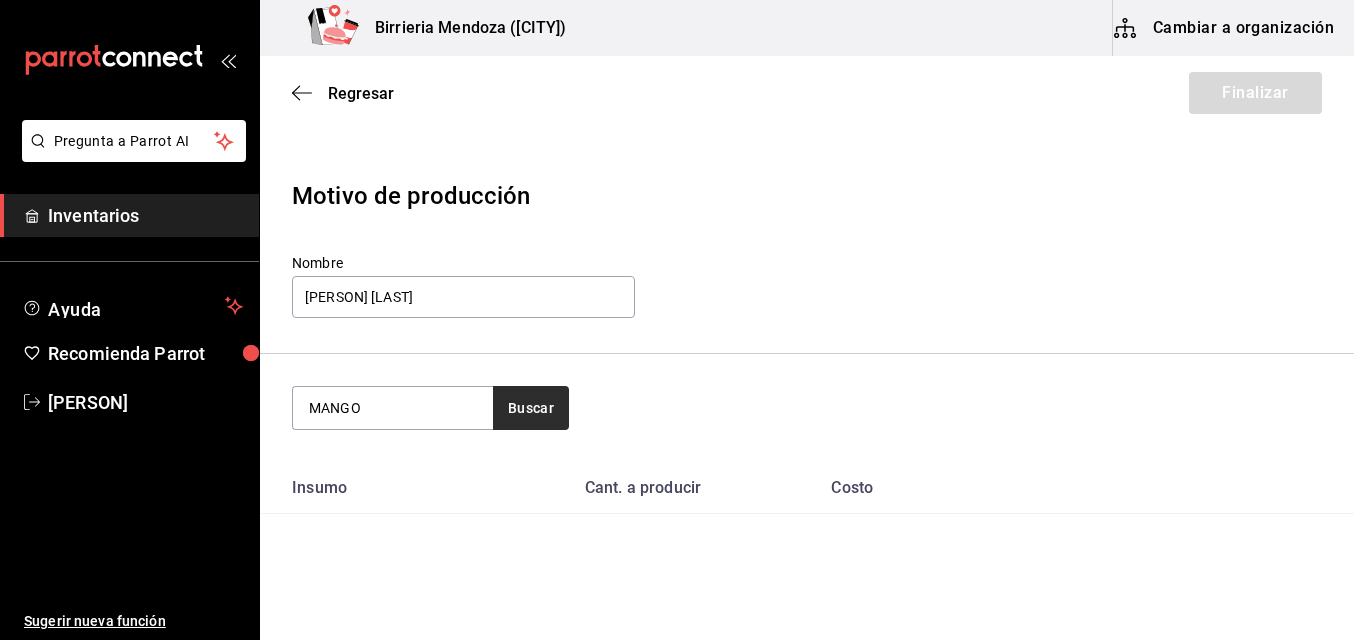 type on "MANGO" 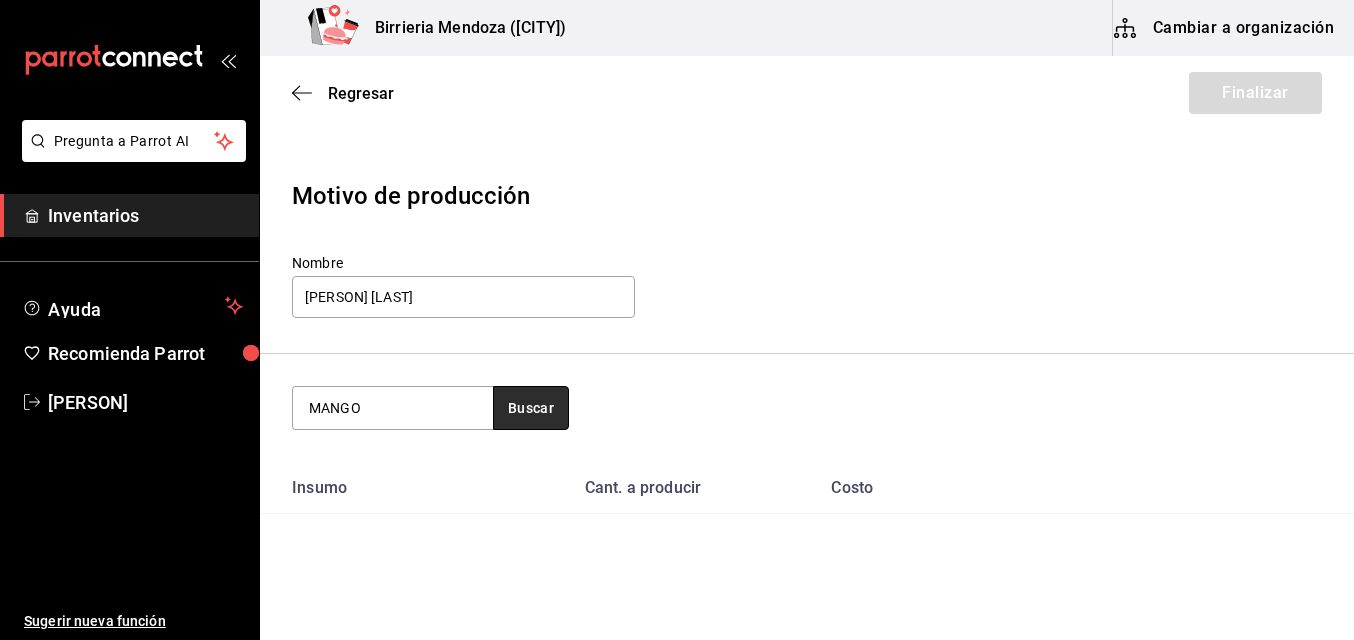 click on "Buscar" at bounding box center (531, 408) 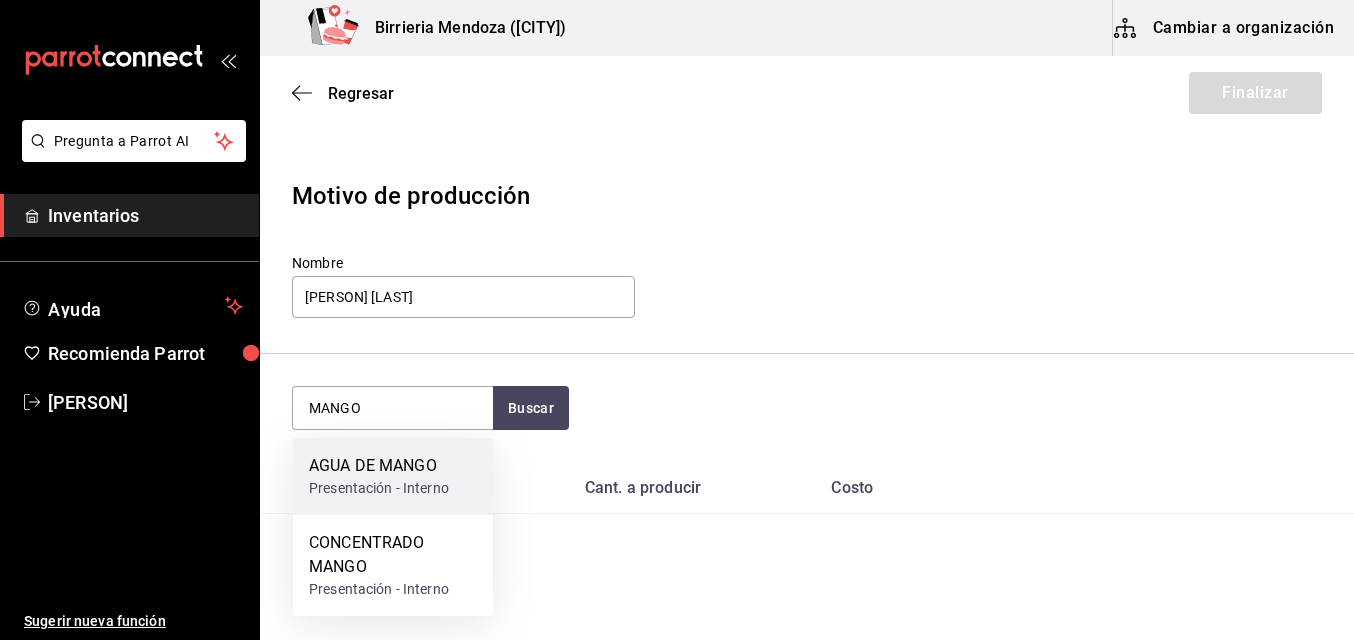 click on "AGUA DE MANGO" at bounding box center [379, 466] 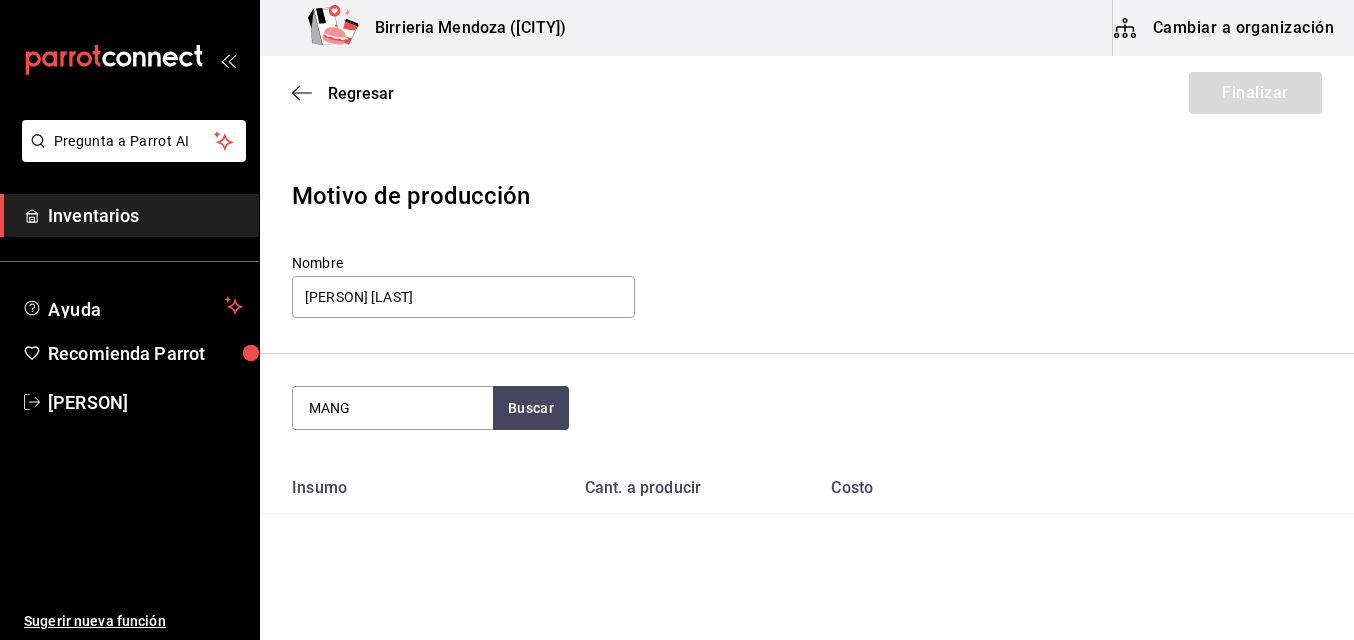 type on "MANGO" 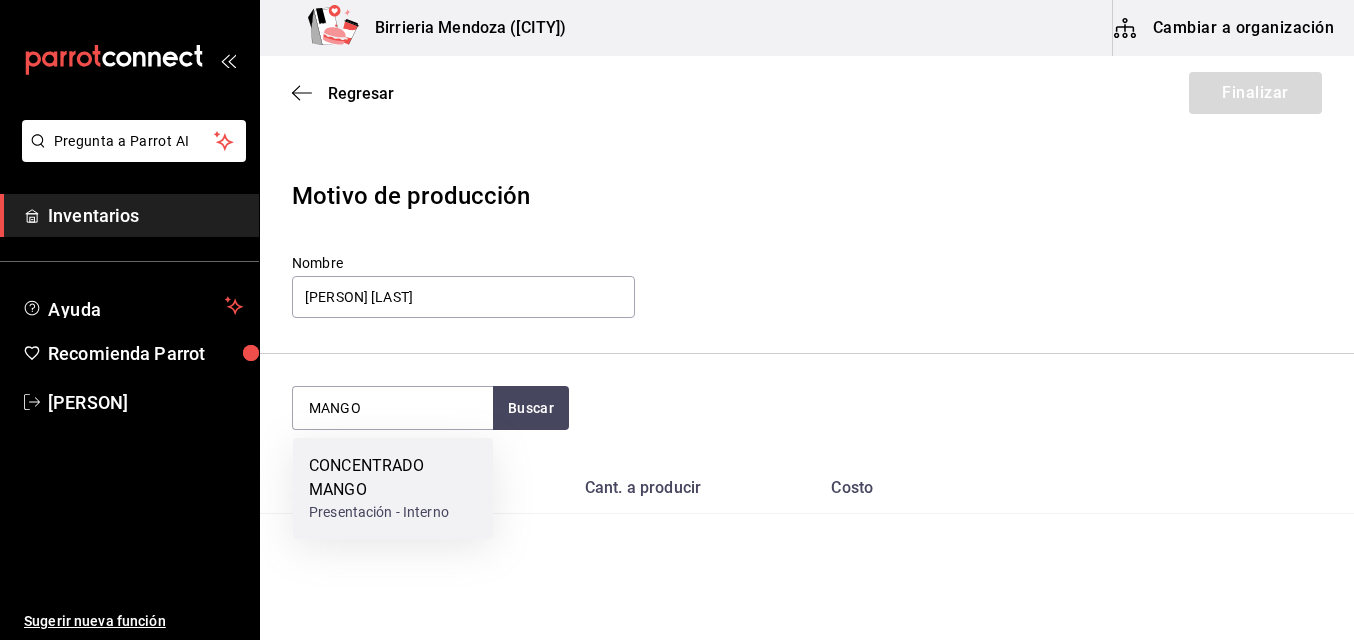 click on "CONCENTRADO MANGO" at bounding box center (393, 478) 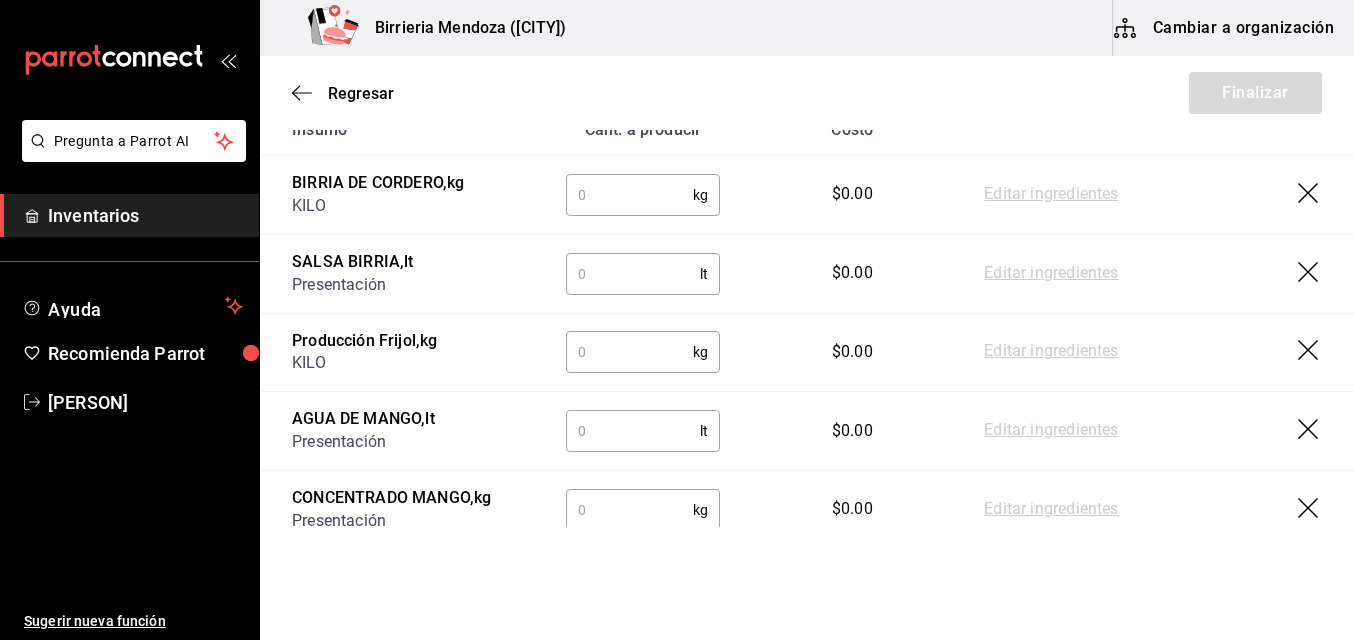 scroll, scrollTop: 360, scrollLeft: 0, axis: vertical 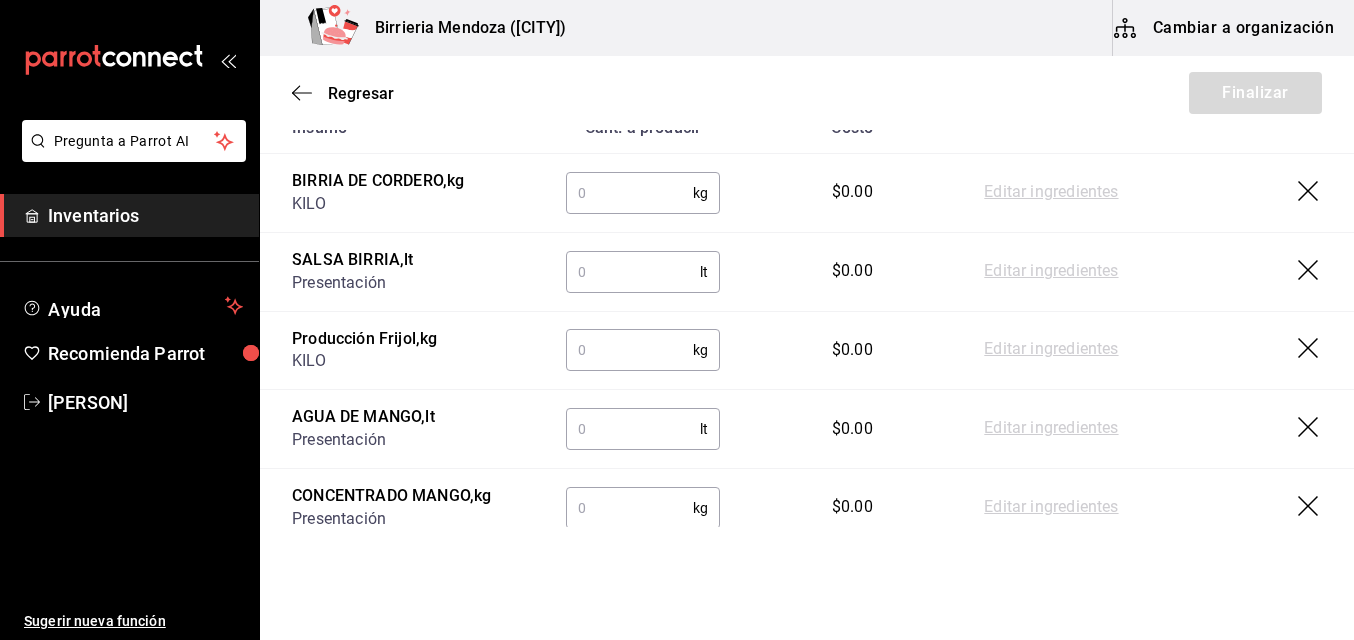click at bounding box center [630, 193] 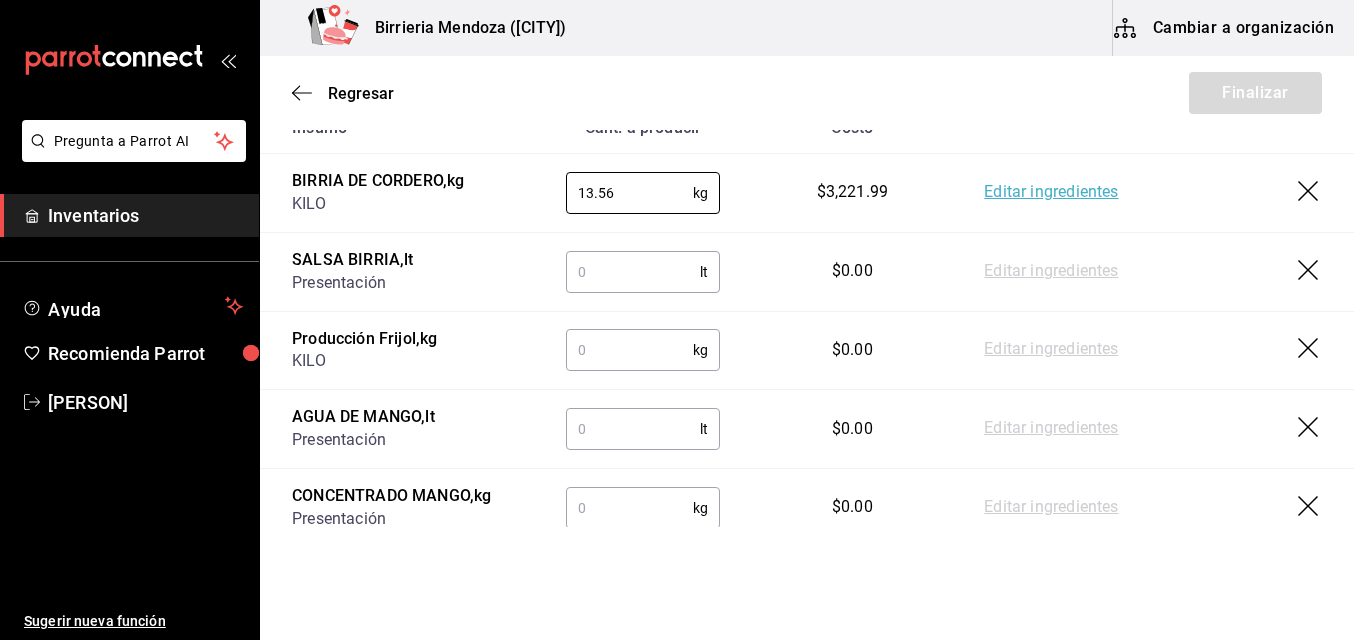 type on "13.56" 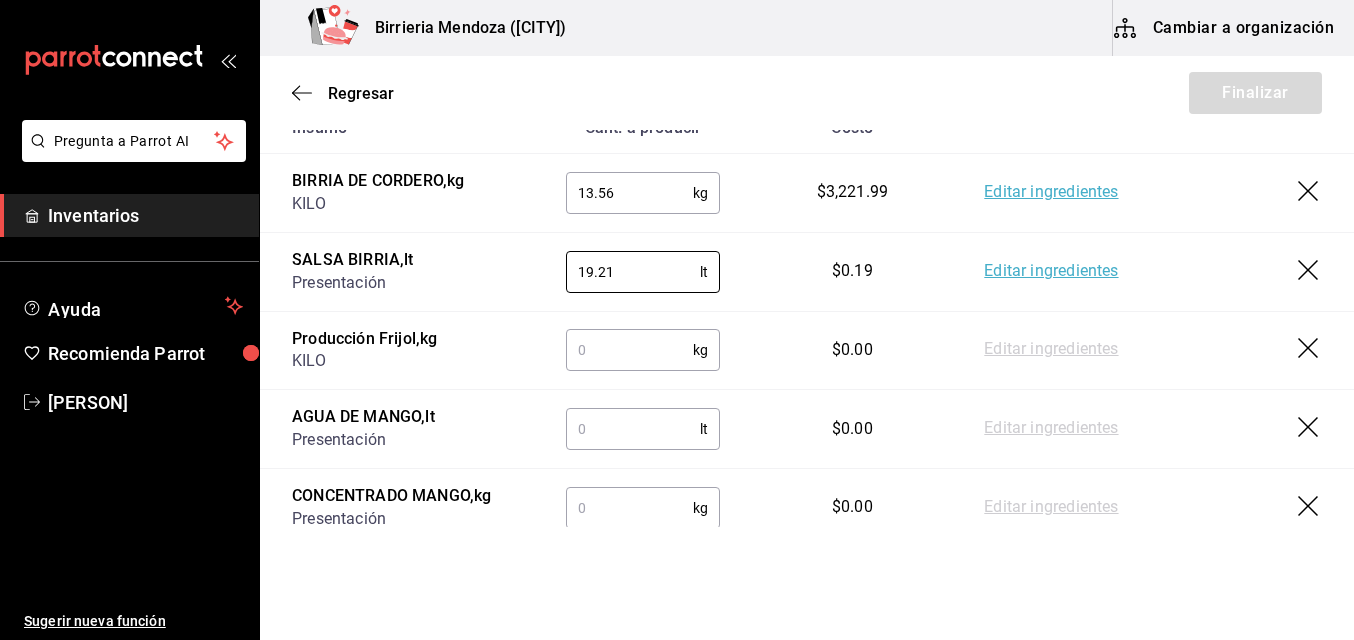 type on "19.21" 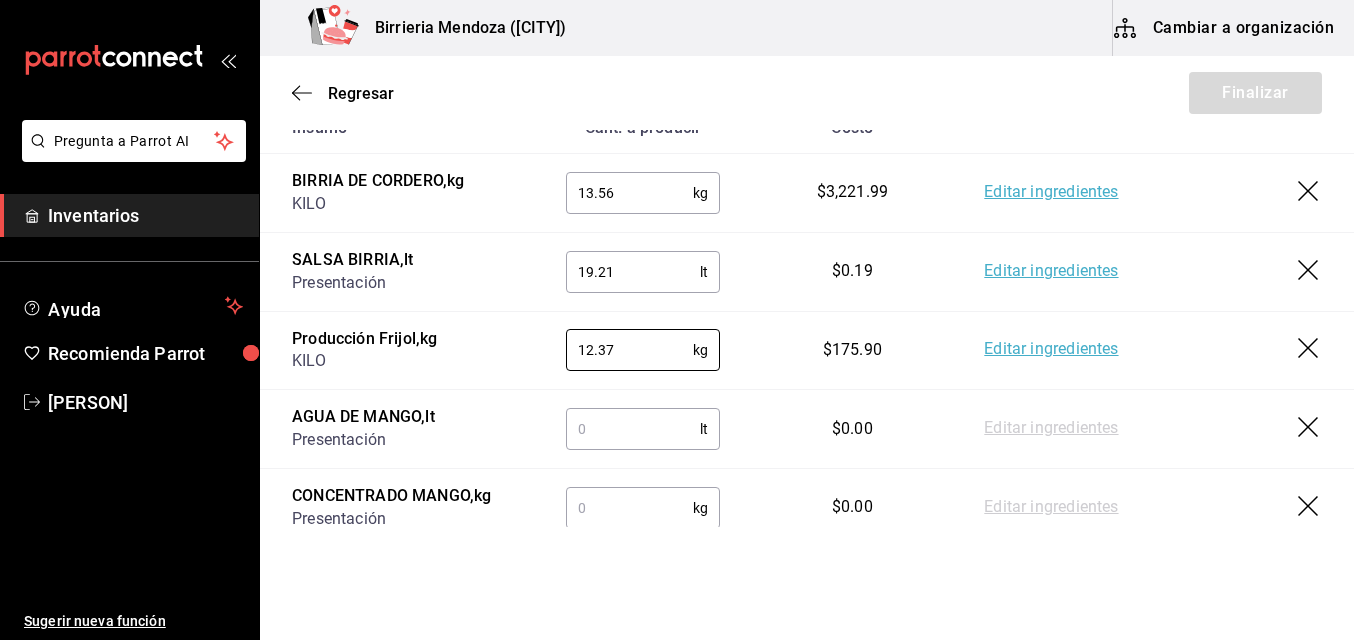 type on "12.37" 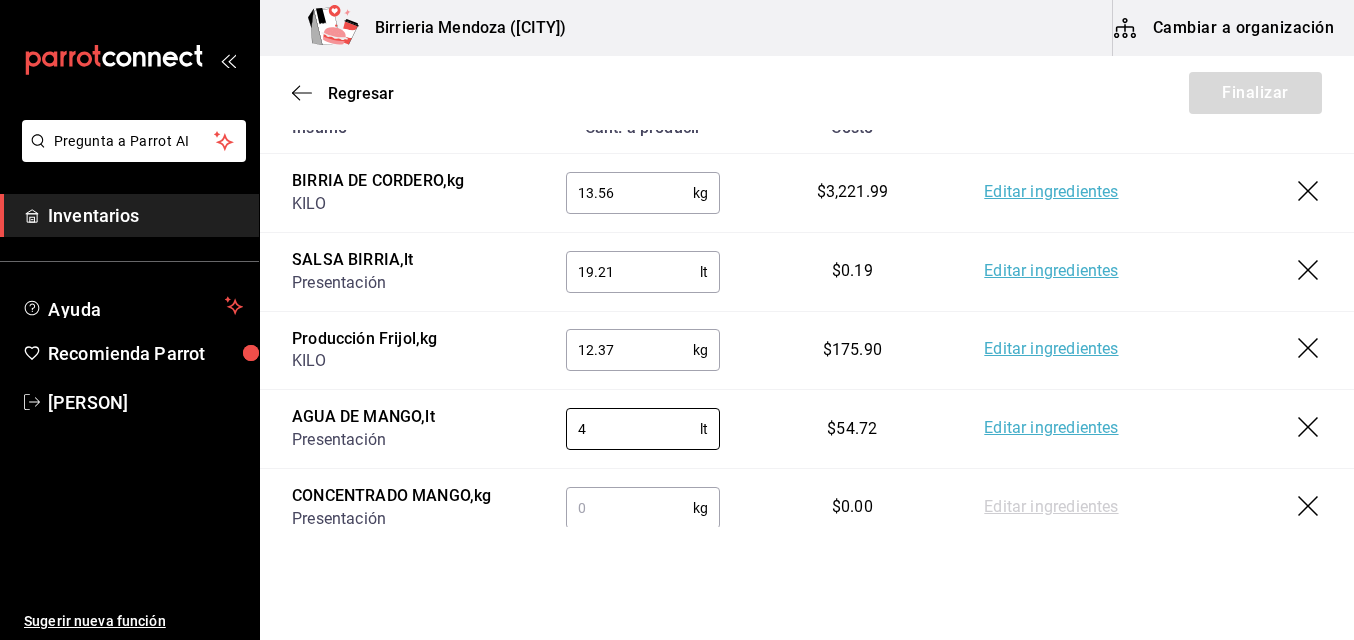type on "4" 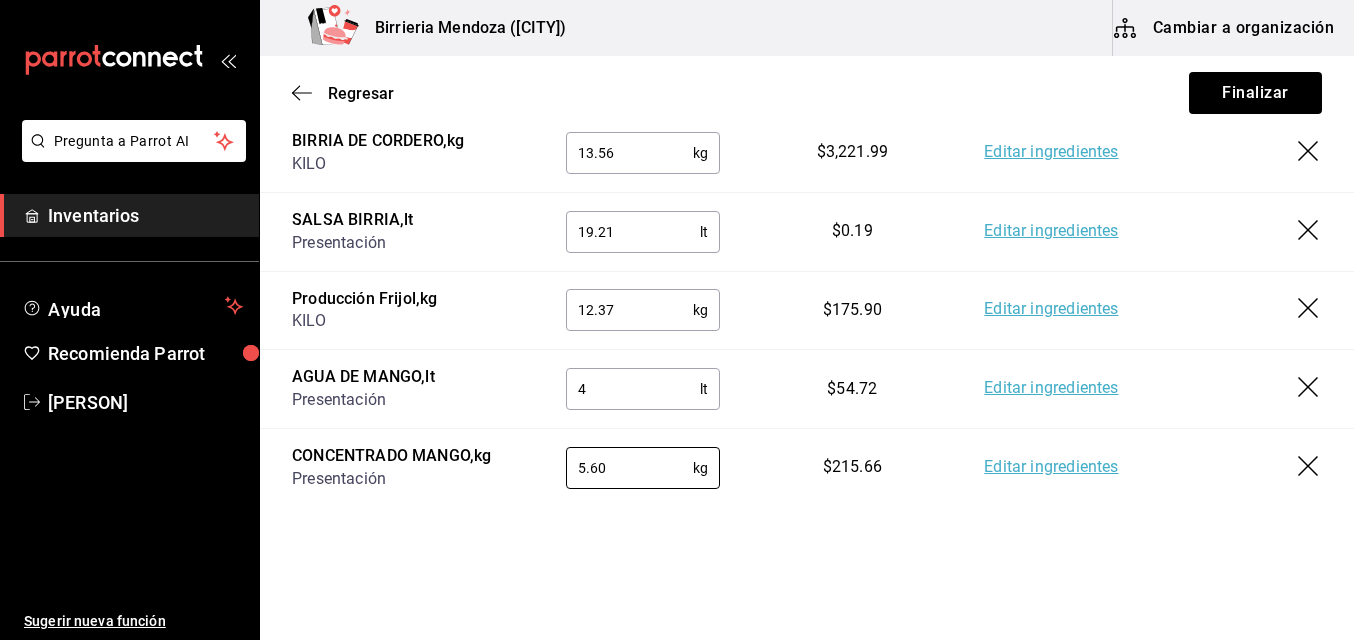 scroll, scrollTop: 428, scrollLeft: 0, axis: vertical 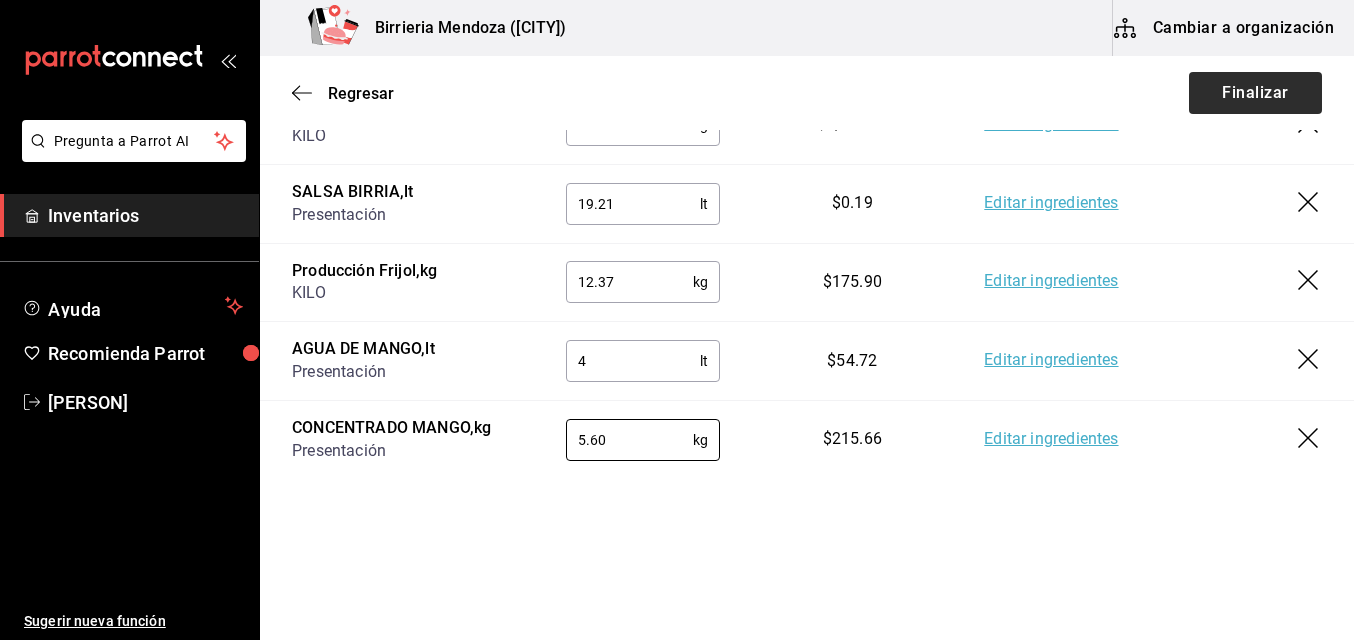 type on "5.60" 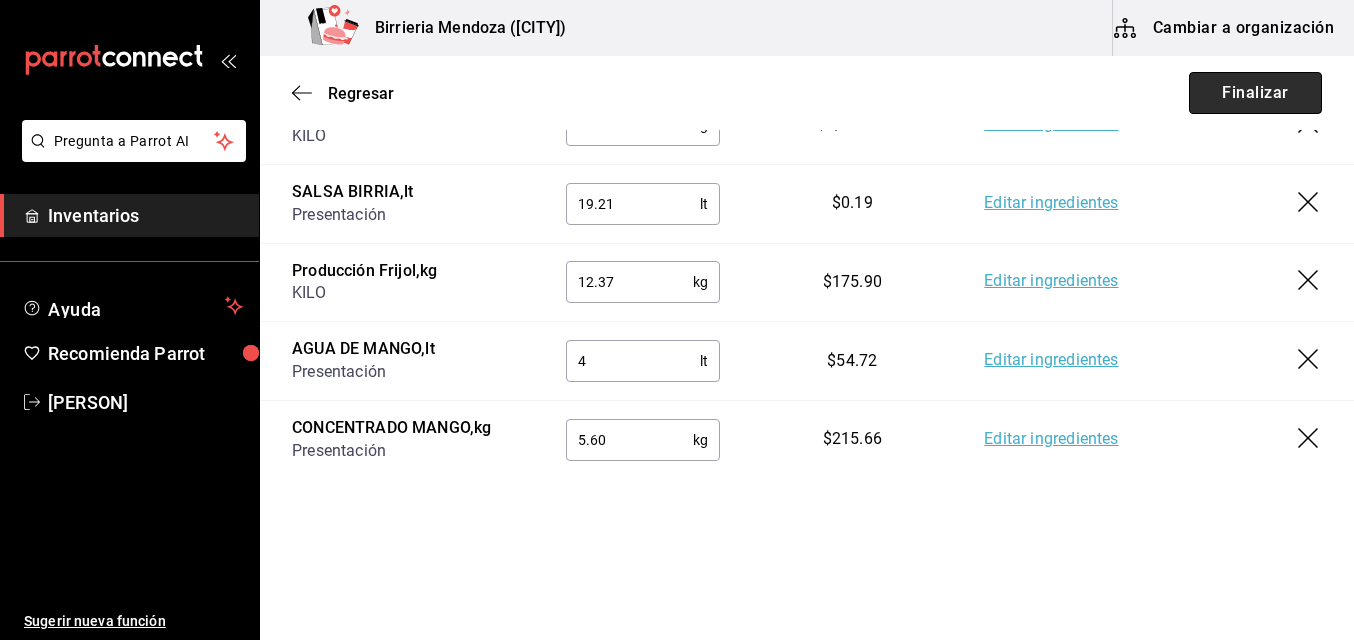 click on "Finalizar" at bounding box center (1255, 93) 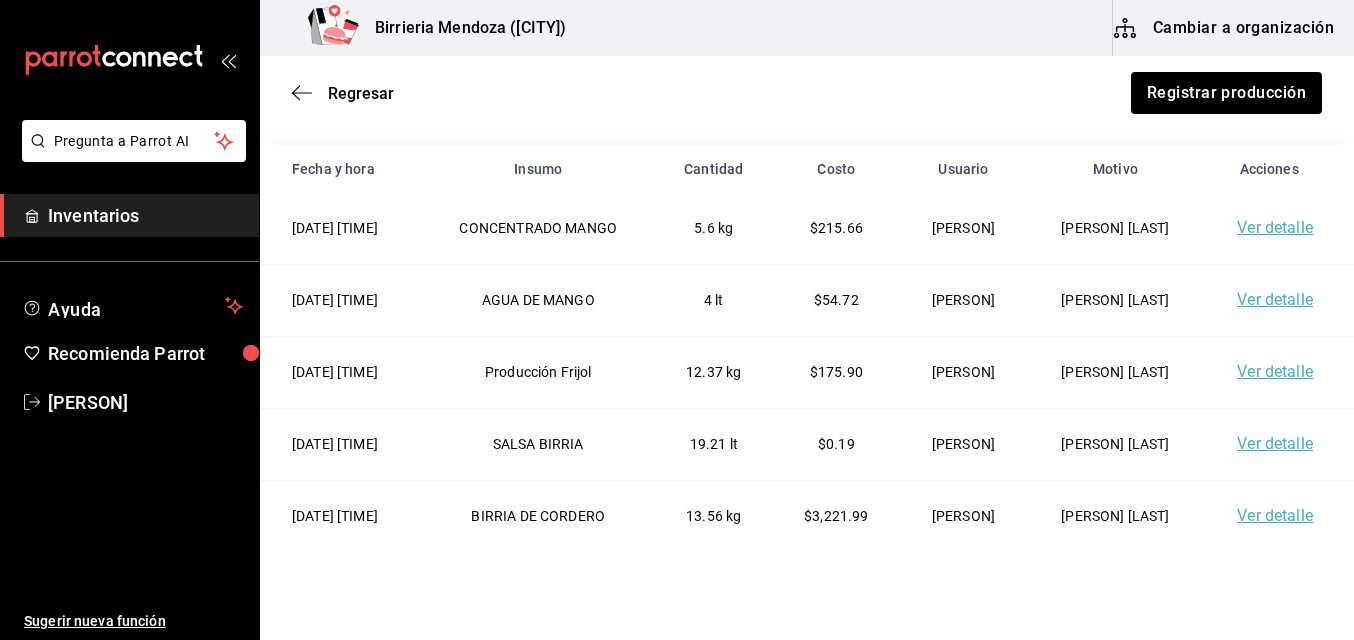 scroll, scrollTop: 178, scrollLeft: 0, axis: vertical 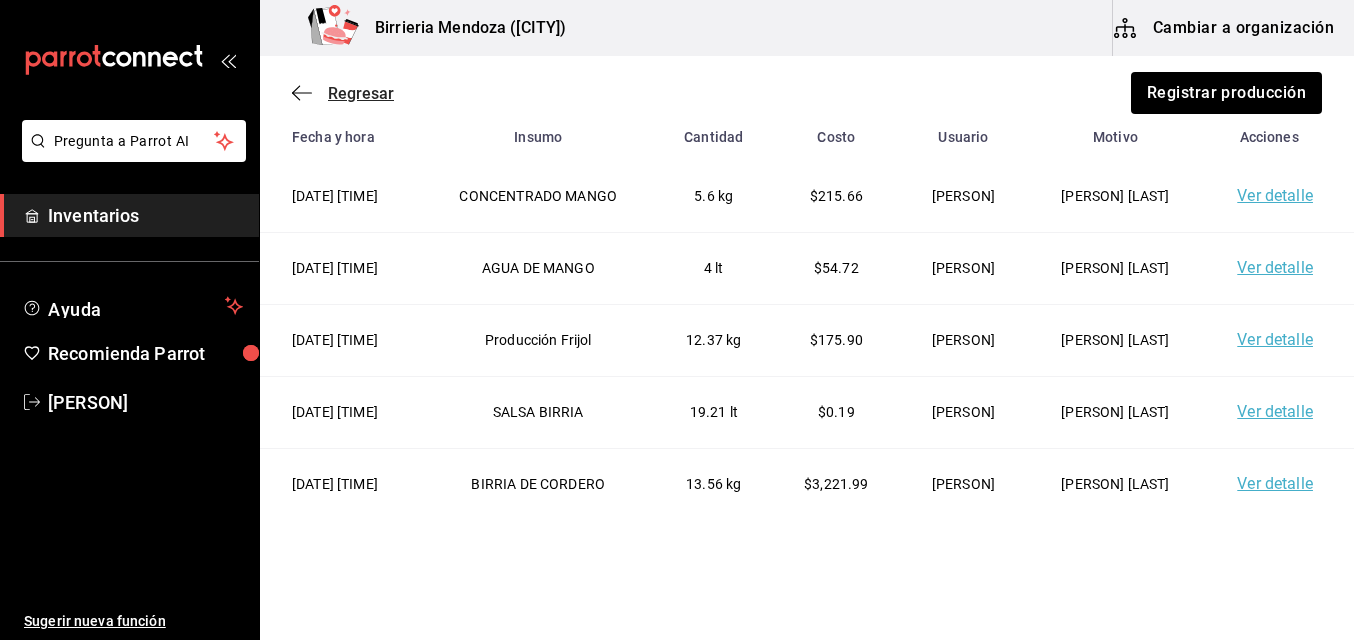 click on "Regresar" at bounding box center (361, 93) 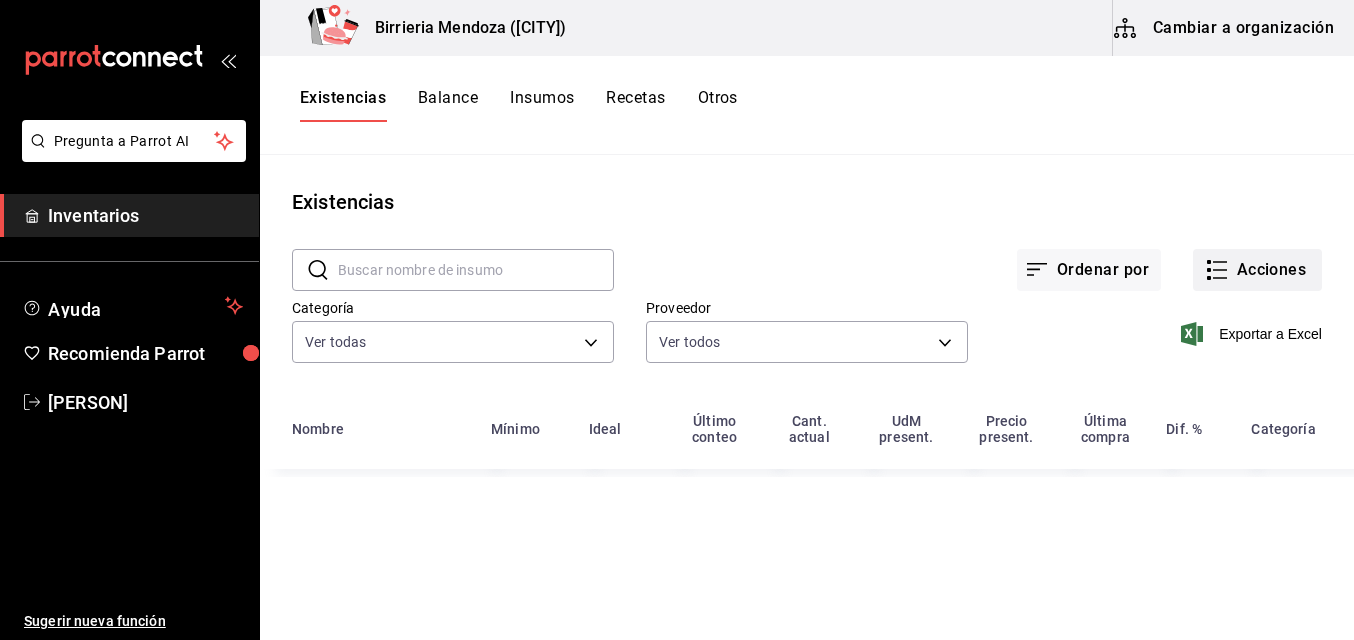 click on "Acciones" at bounding box center (1257, 270) 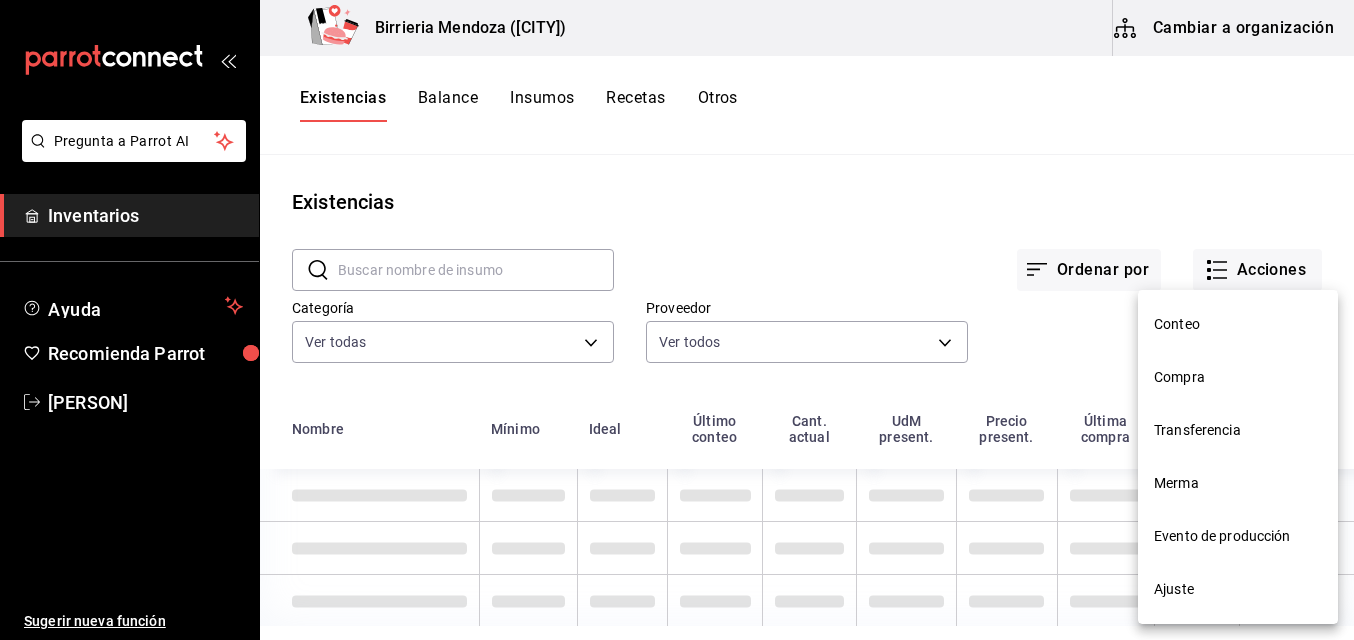 click on "Merma" at bounding box center [1238, 483] 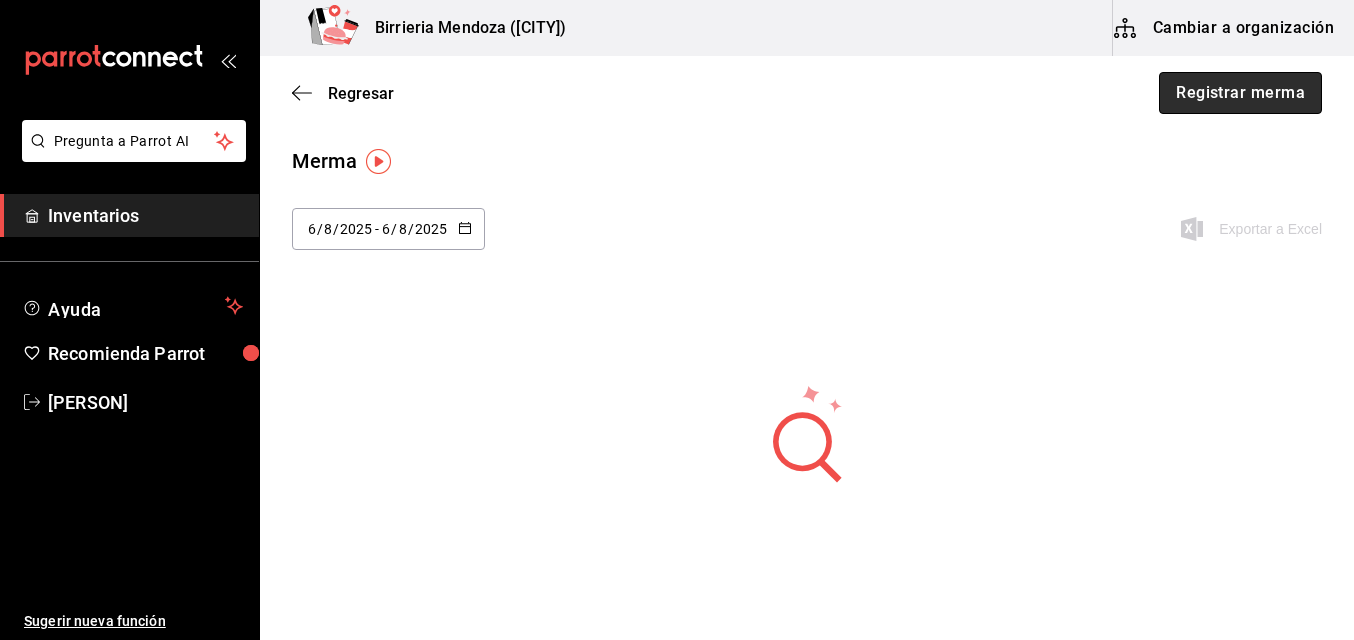 click on "Registrar merma" at bounding box center (1240, 93) 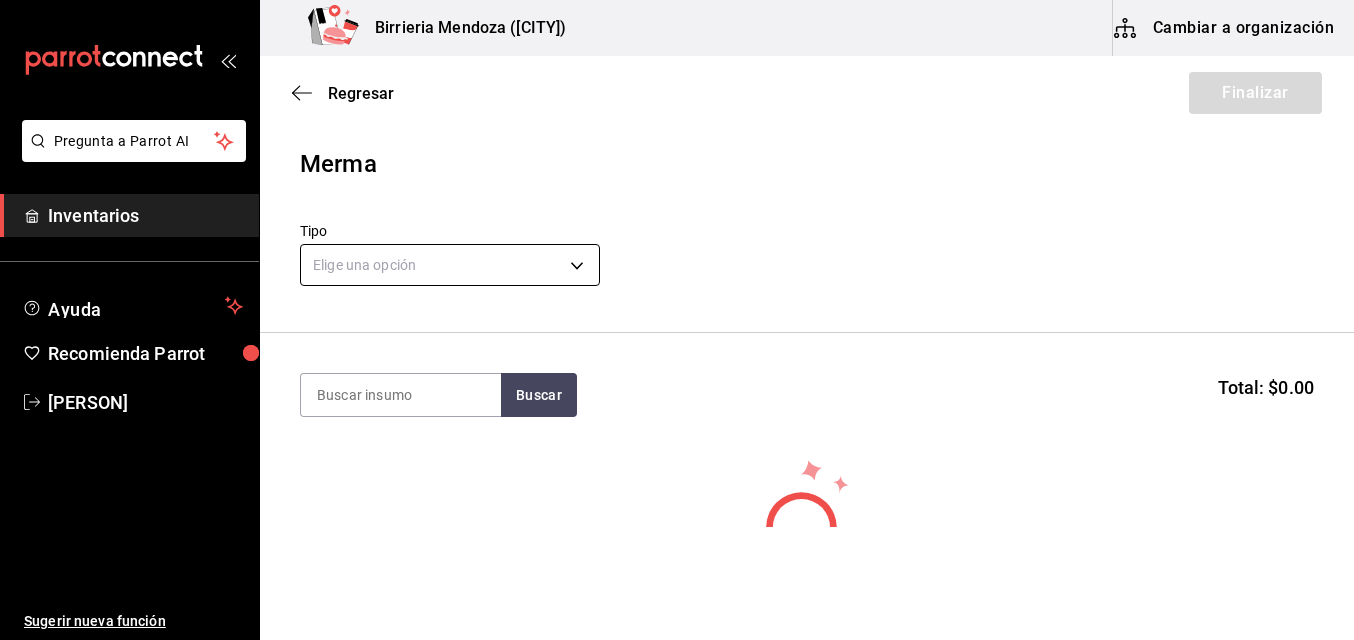 click on "Pregunta a Parrot AI Inventarios   Ayuda Recomienda Parrot   [PERSON]   Sugerir nueva función   Birrieria Mendoza ([CITY]) Cambiar a organización Regresar Finalizar Merma Tipo Elige una opción default Buscar Total: $0.00 No hay insumos a mostrar. Busca un insumo para agregarlo a la lista GANA 1 MES GRATIS EN TU SUSCRIPCIÓN AQUÍ ¿Recuerdas cómo empezó tu restaurante?
Hoy puedes ayudar a un colega a tener el mismo cambio que tú viviste.
Recomienda Parrot directamente desde tu Portal Administrador.
Es fácil y rápido.
🎁 Por cada restaurante que se una, ganas 1 mes gratis. Pregunta a Parrot AI Inventarios   Ayuda Recomienda Parrot   [PERSON]   Sugerir nueva función   Editar Eliminar Visitar centro de ayuda (81) [PHONE] soporte@parrotsoftware.io Visitar centro de ayuda (81) [PHONE] soporte@parrotsoftware.io" at bounding box center [677, 263] 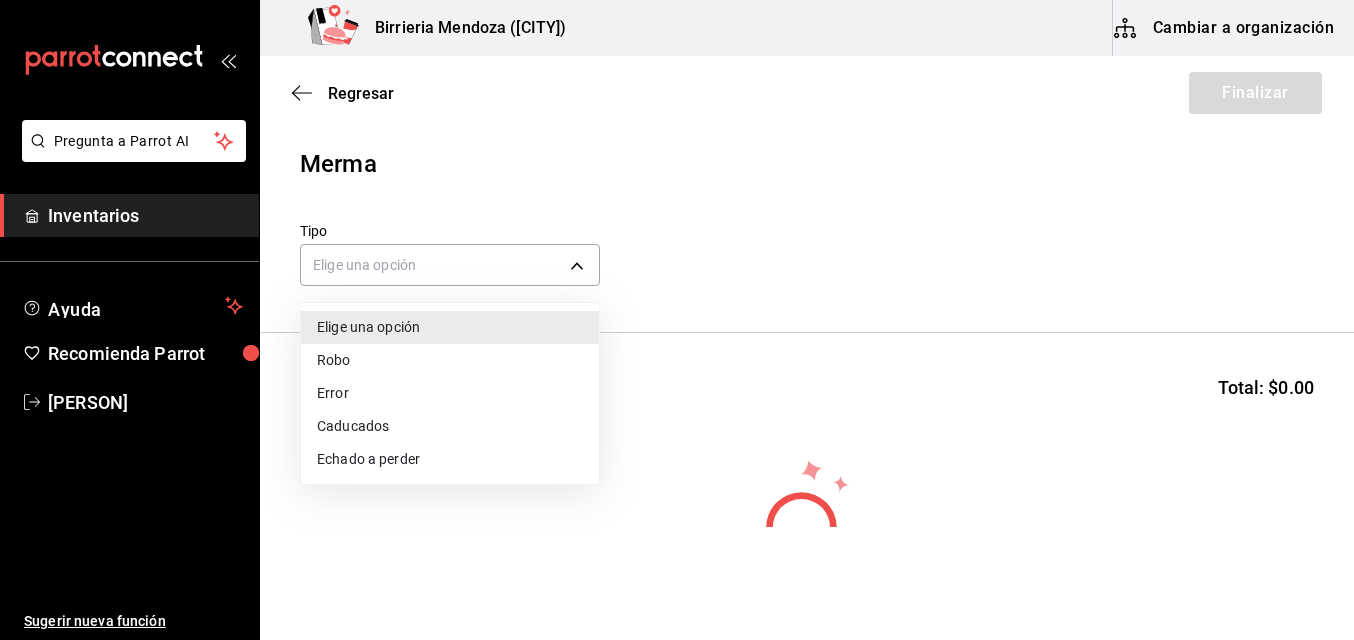 click on "Error" at bounding box center [450, 393] 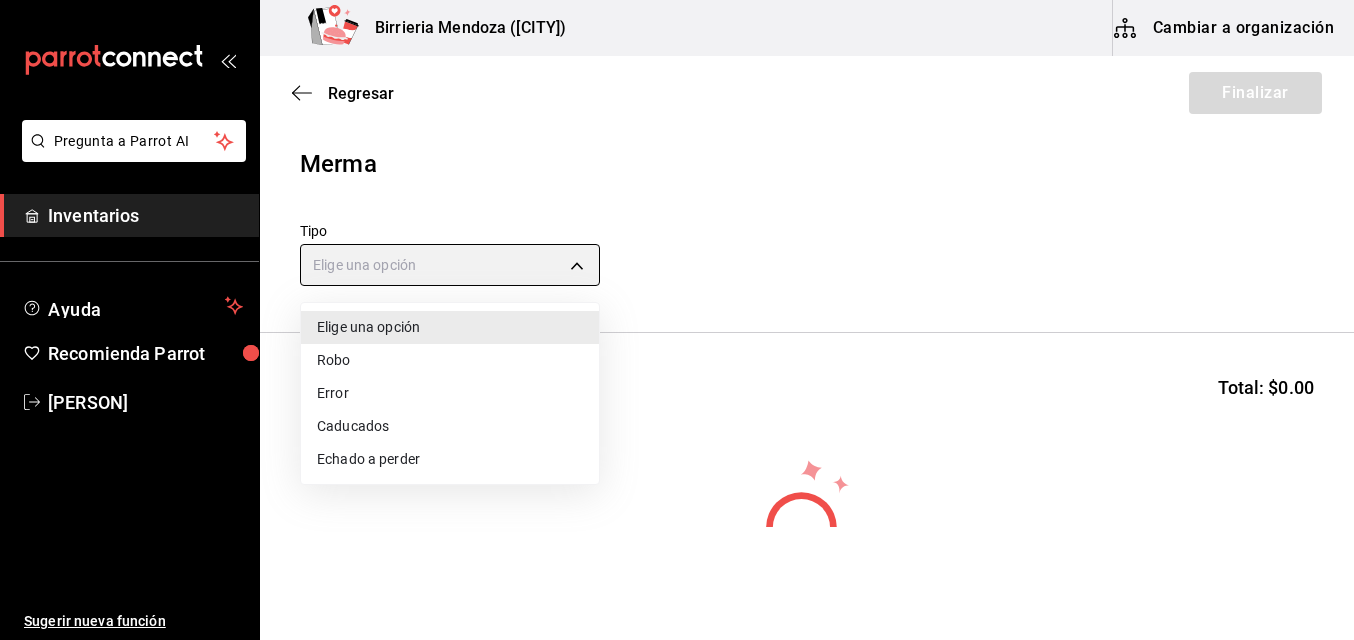 type on "ERROR" 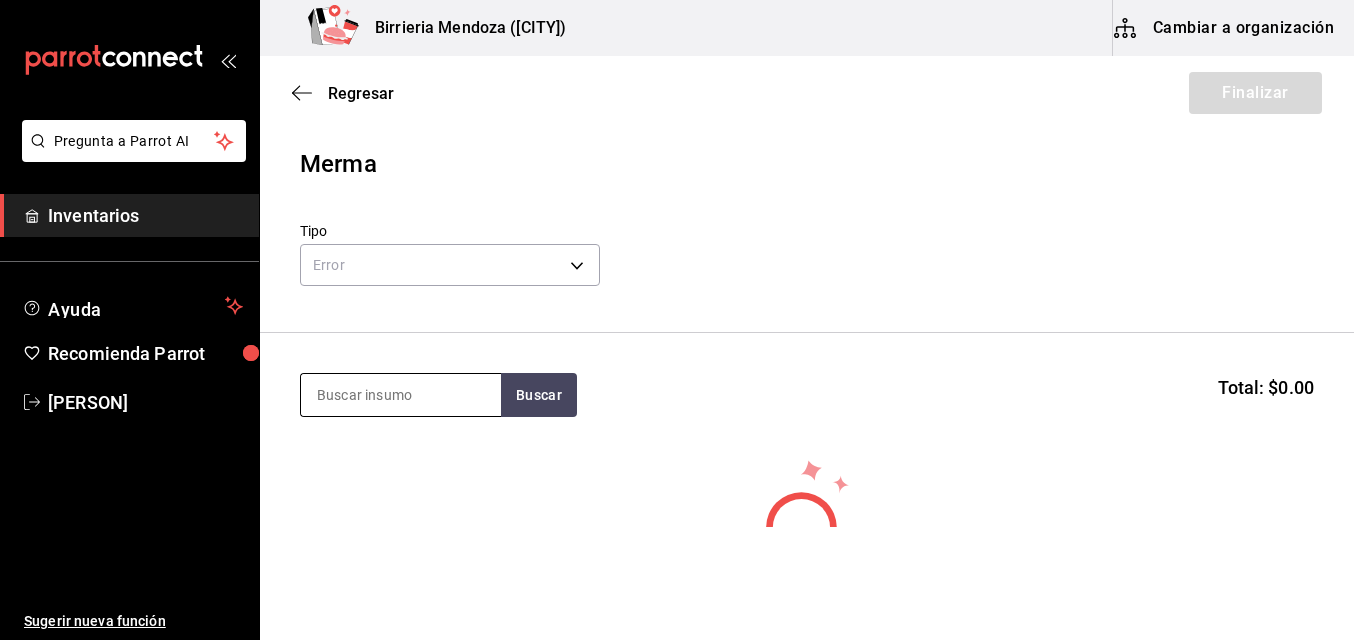 click at bounding box center (401, 395) 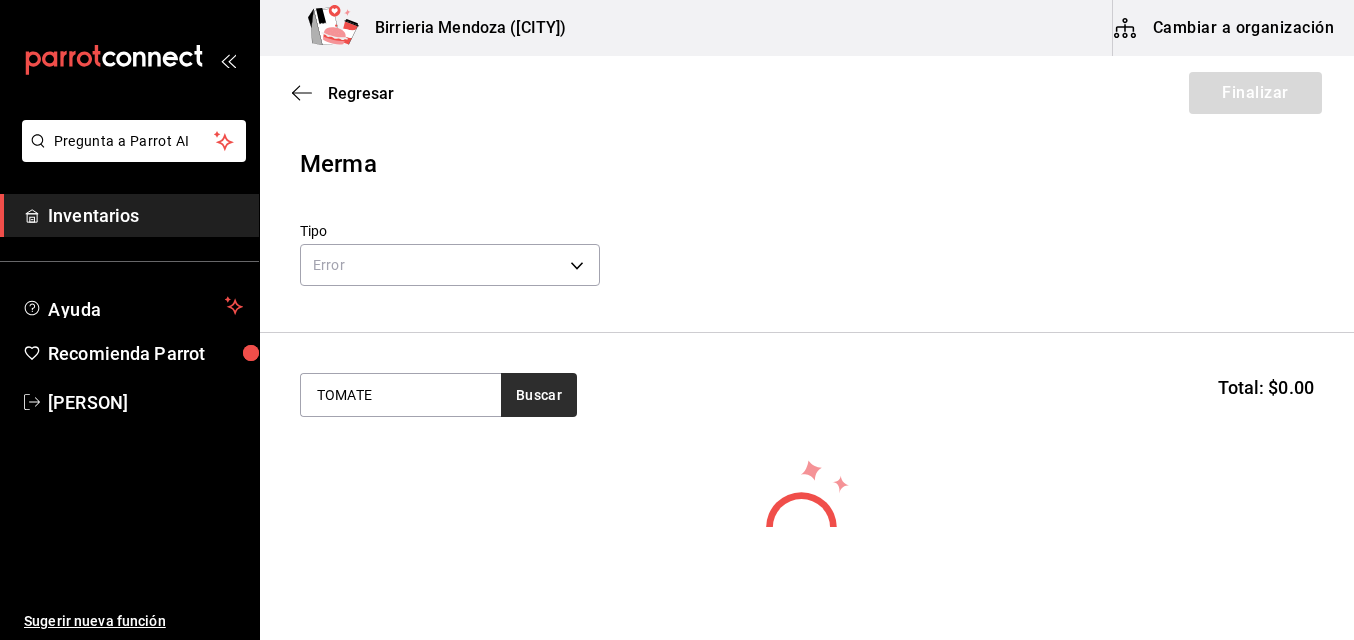 type on "TOMATE" 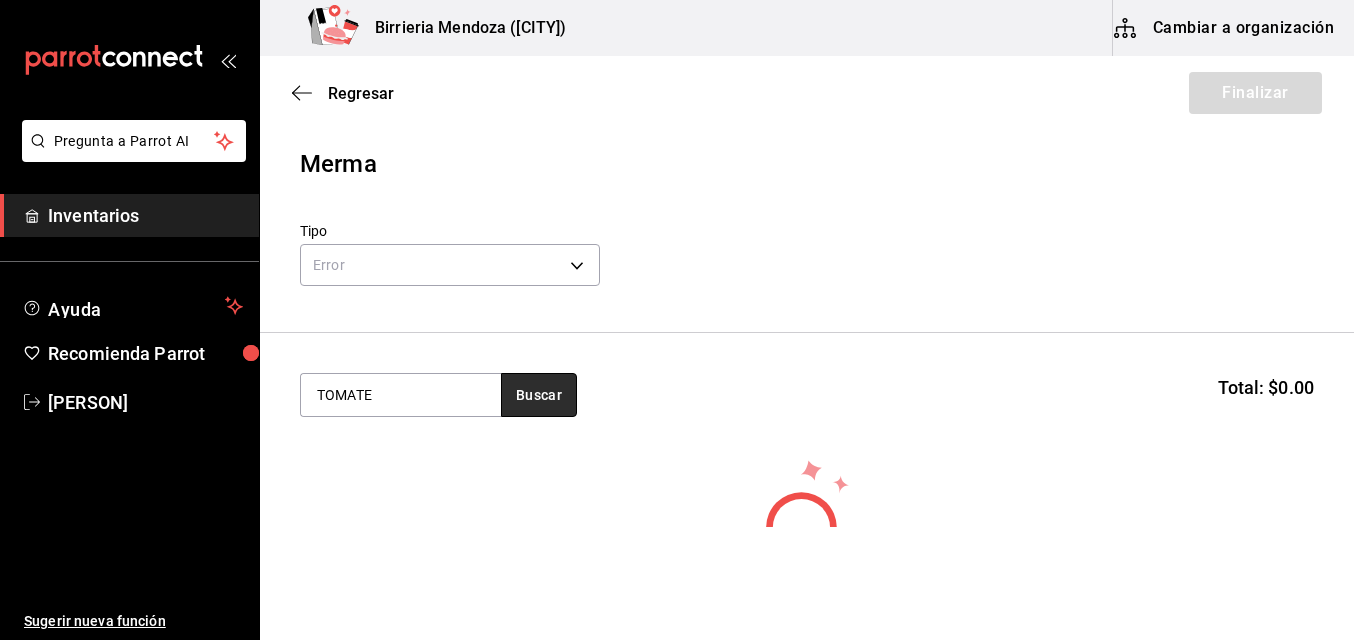 click on "Buscar" at bounding box center (539, 395) 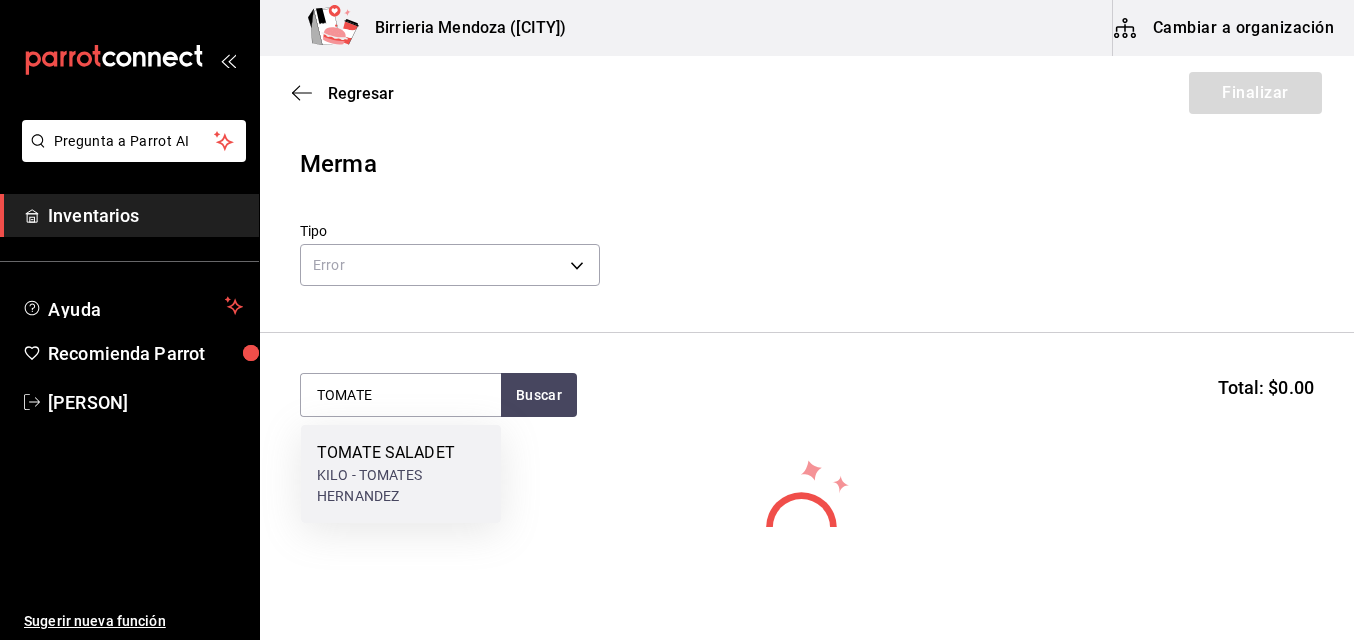 click on "KILO - TOMATES HERNANDEZ" at bounding box center [401, 486] 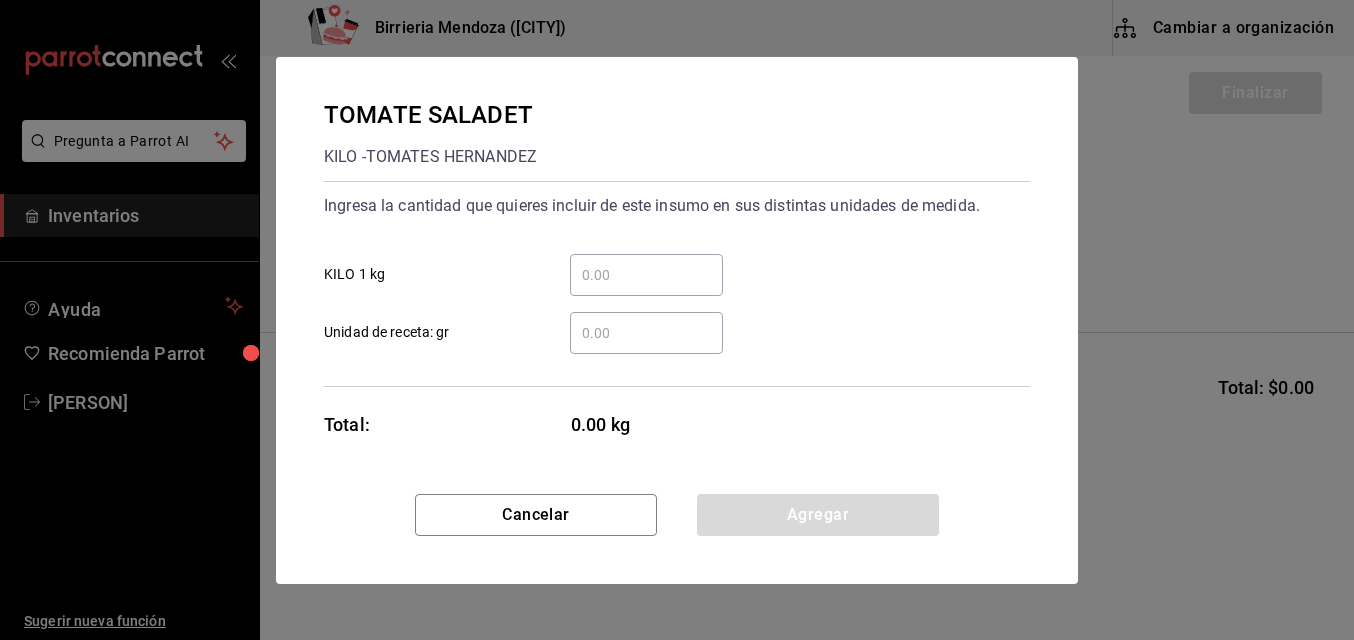 click on "​ Unidad de receta: gr" at bounding box center (646, 333) 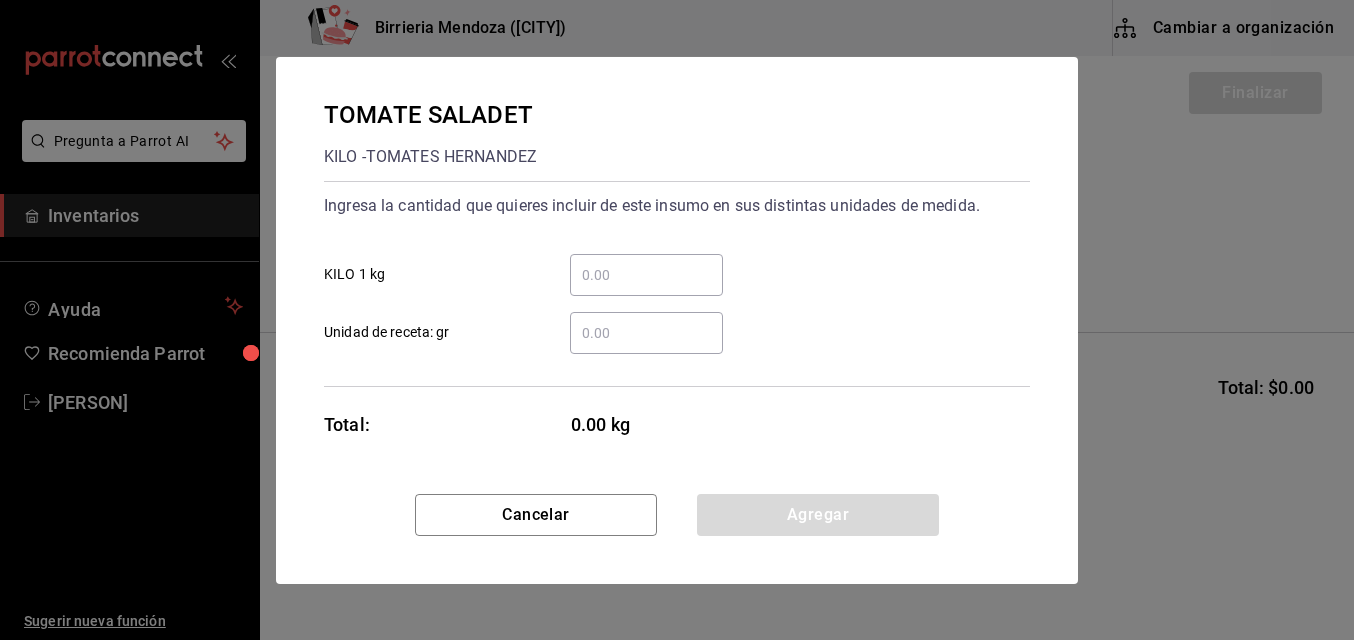 click on "​ KILO 1 kg" at bounding box center [646, 275] 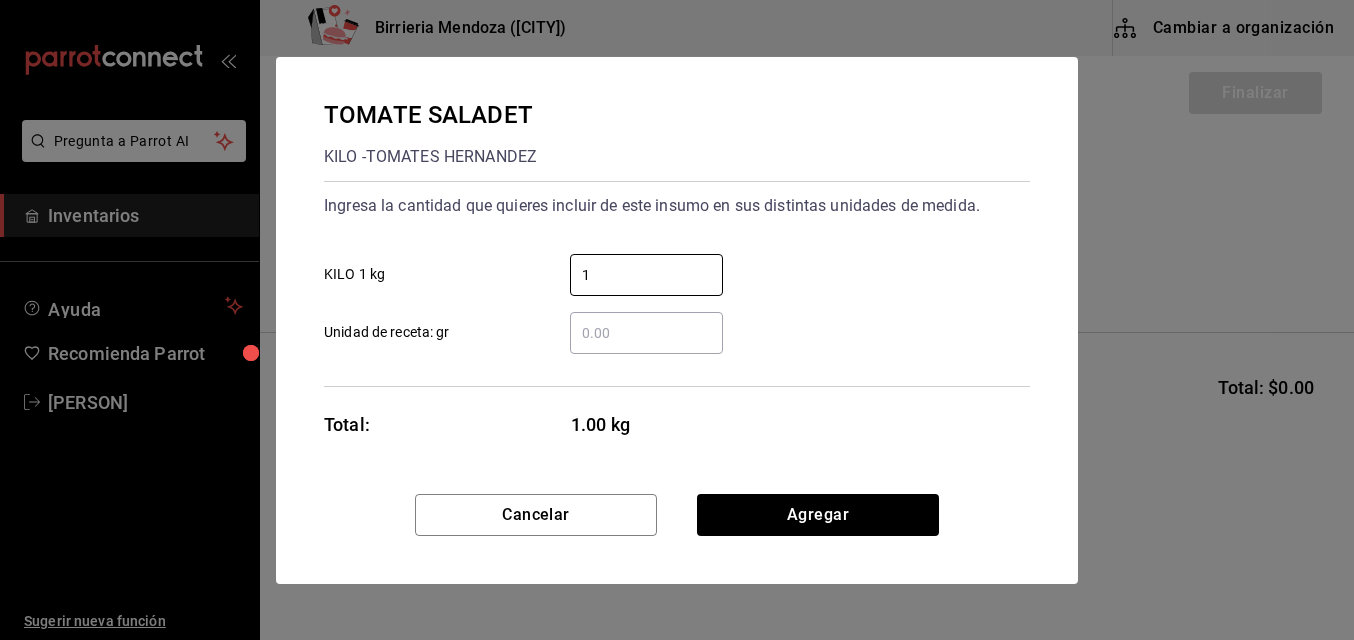 type on "1" 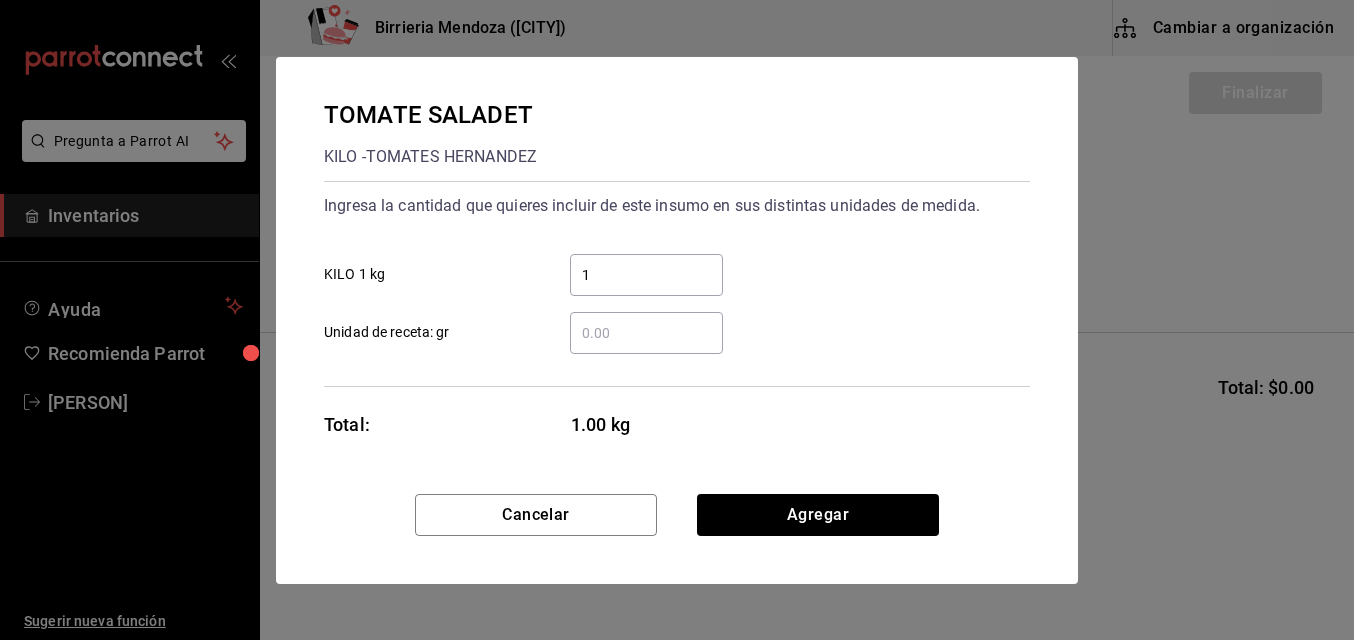 click on "​ Unidad de receta: gr" at bounding box center [646, 333] 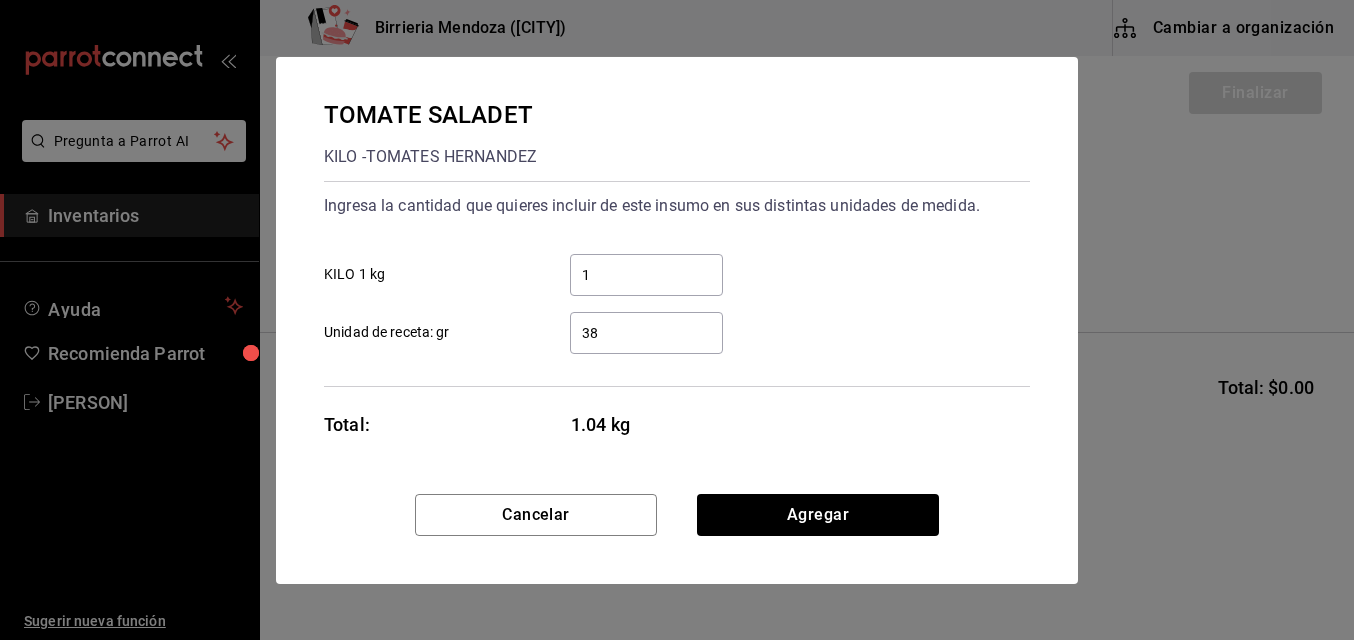type on "388" 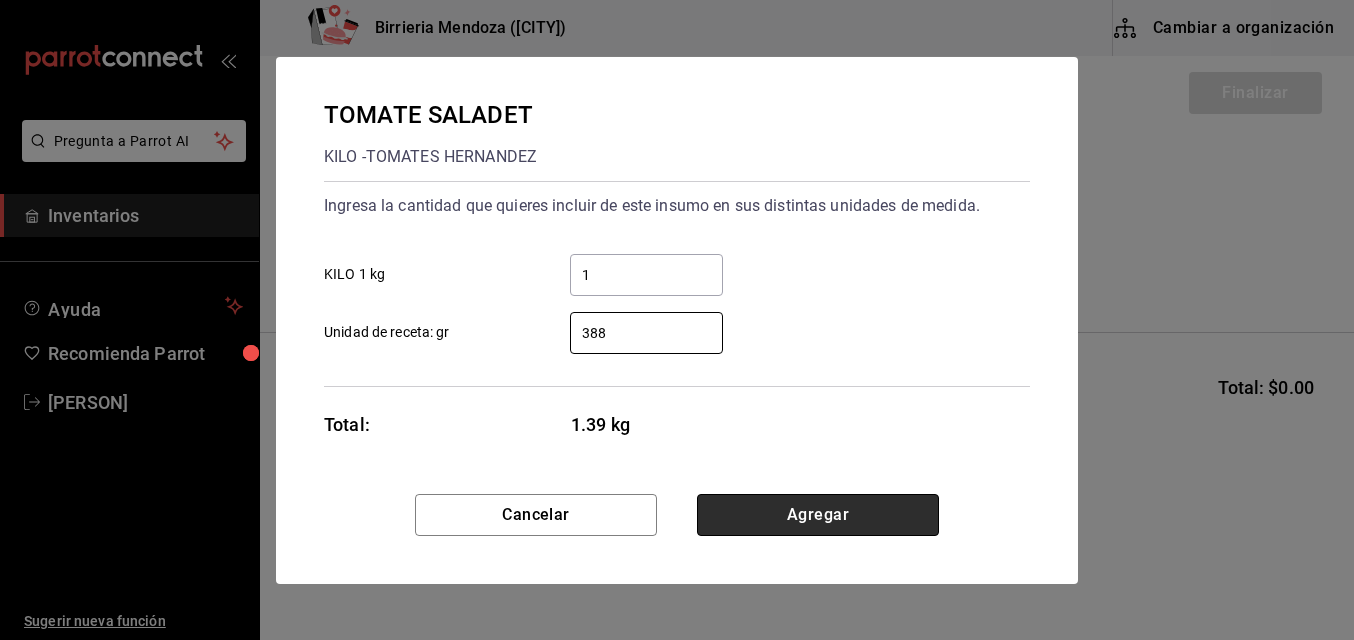 click on "Agregar" at bounding box center (818, 515) 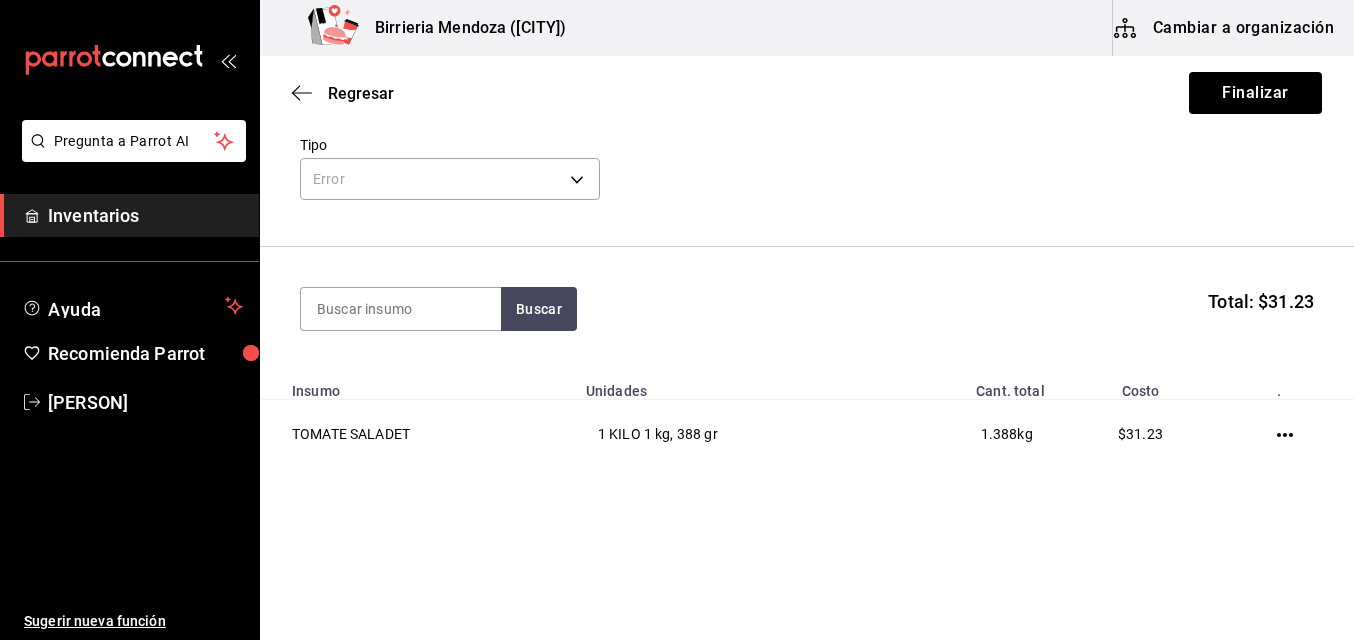 scroll, scrollTop: 92, scrollLeft: 0, axis: vertical 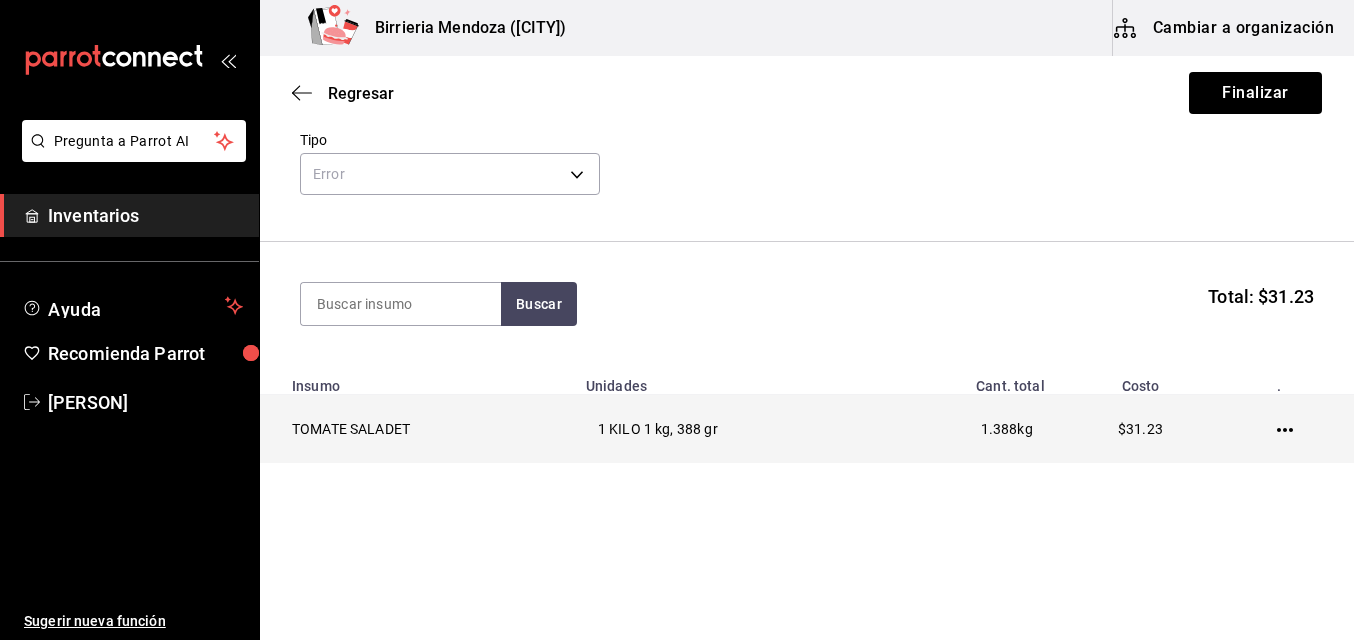 click 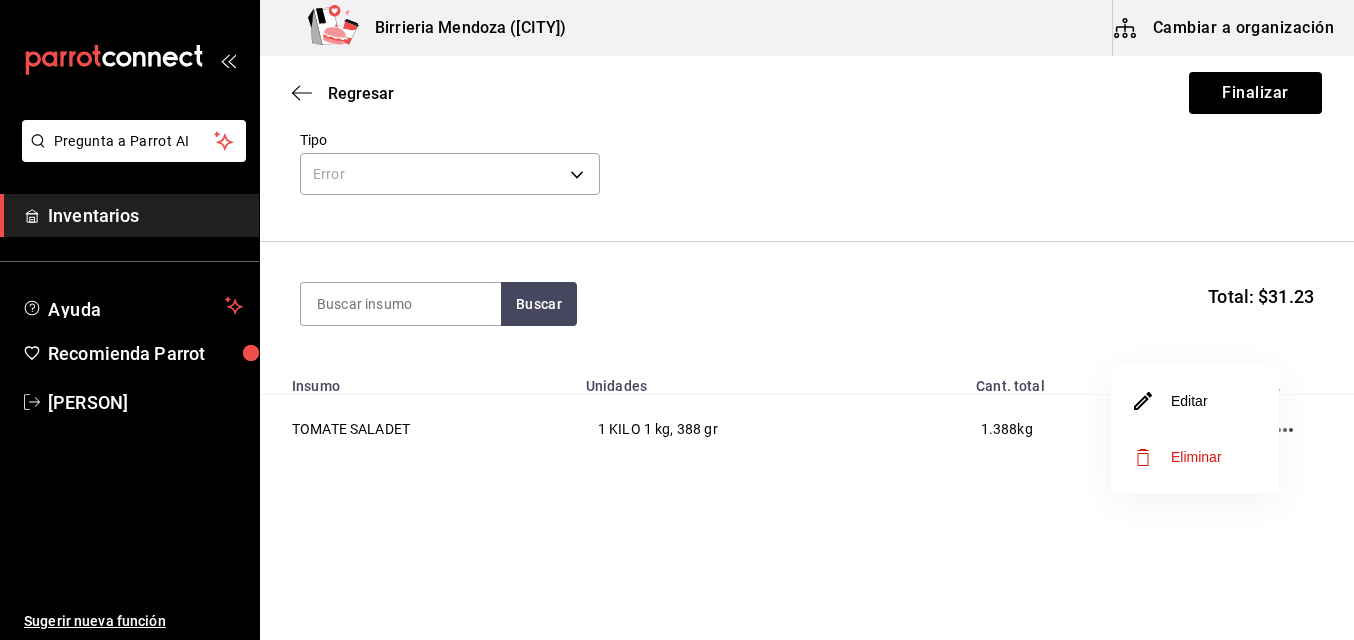 click on "Editar" at bounding box center (1195, 401) 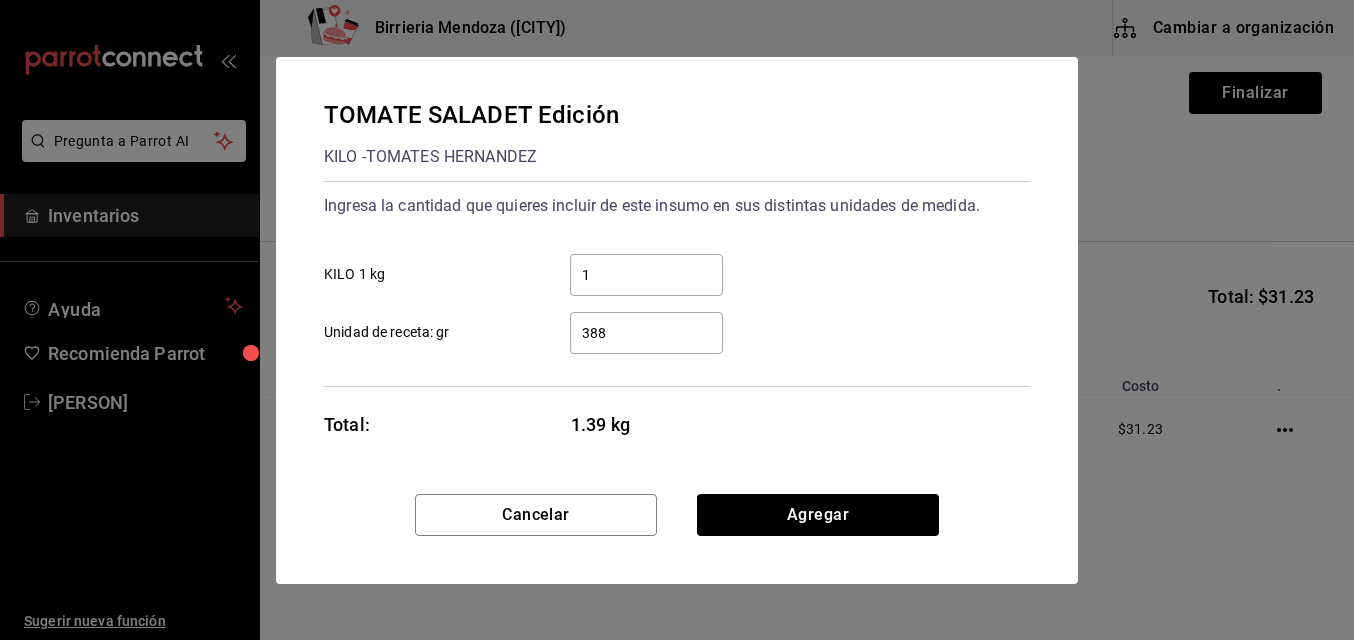 click on "388" at bounding box center (646, 333) 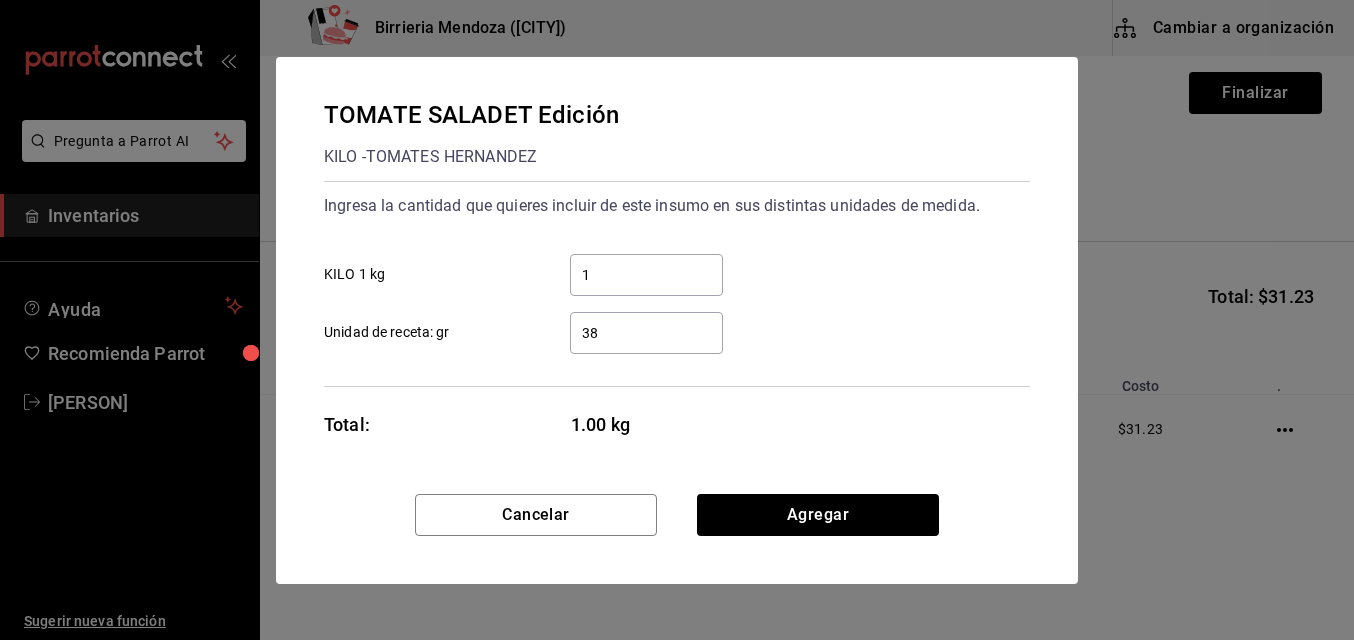 type on "3" 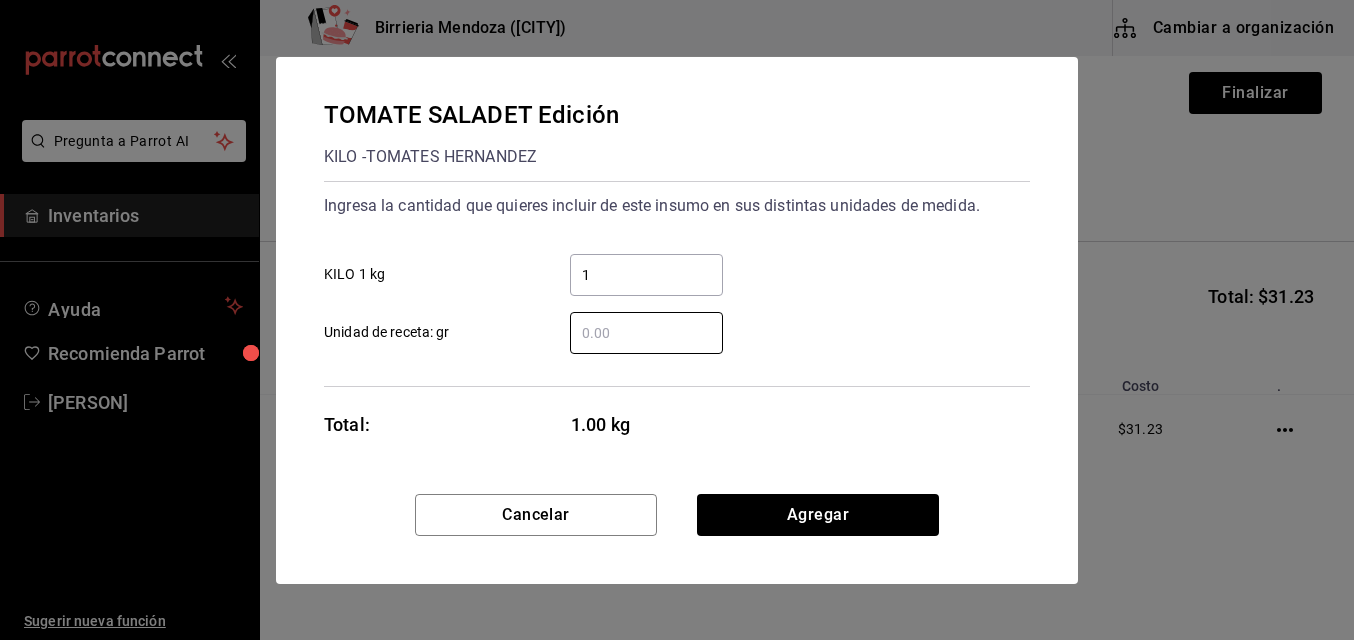 type 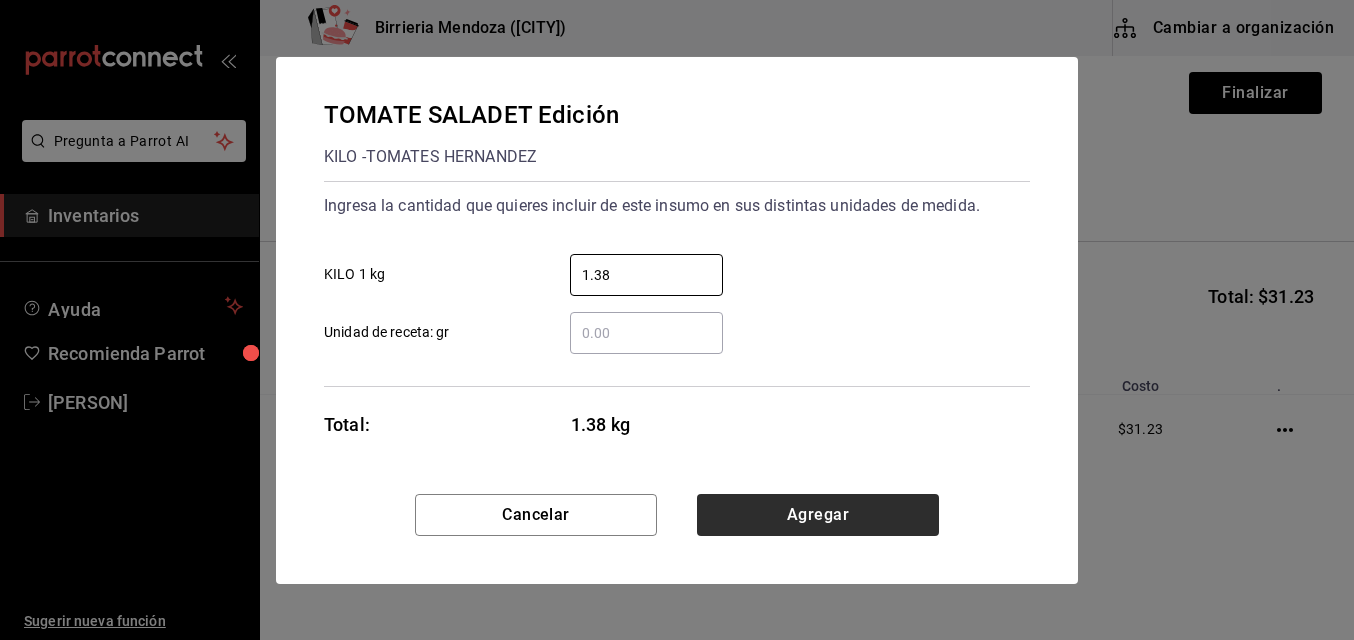 type on "1.38" 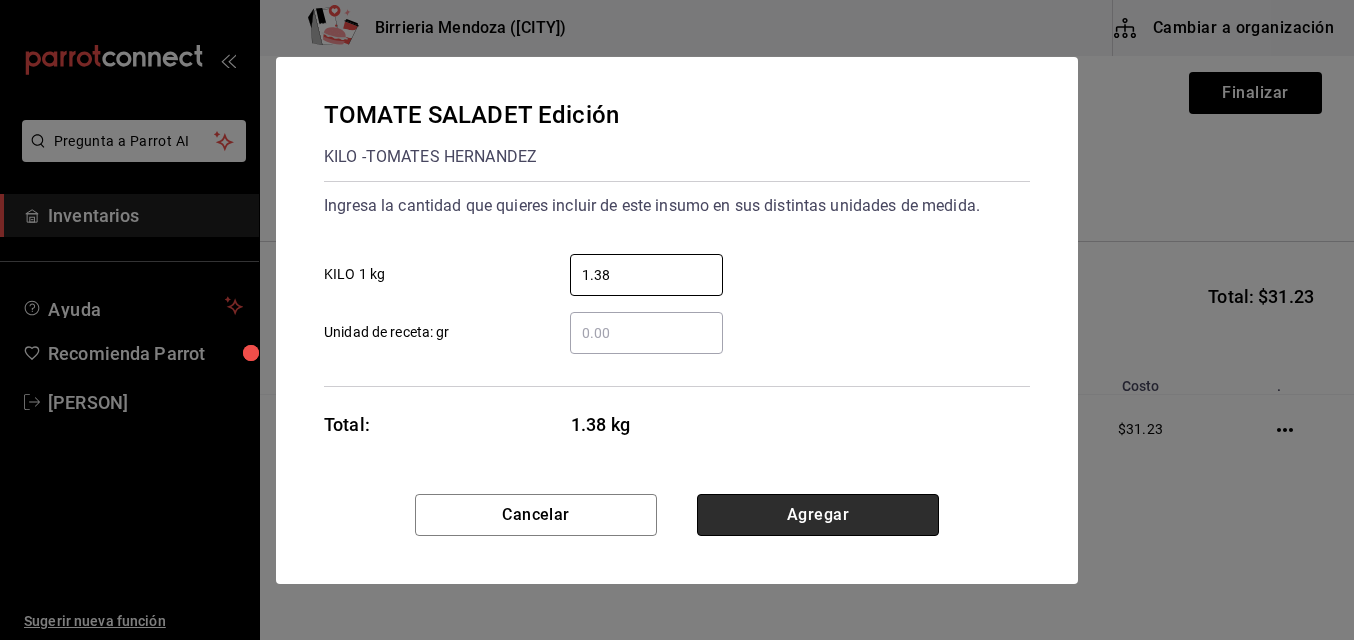 click on "Agregar" at bounding box center [818, 515] 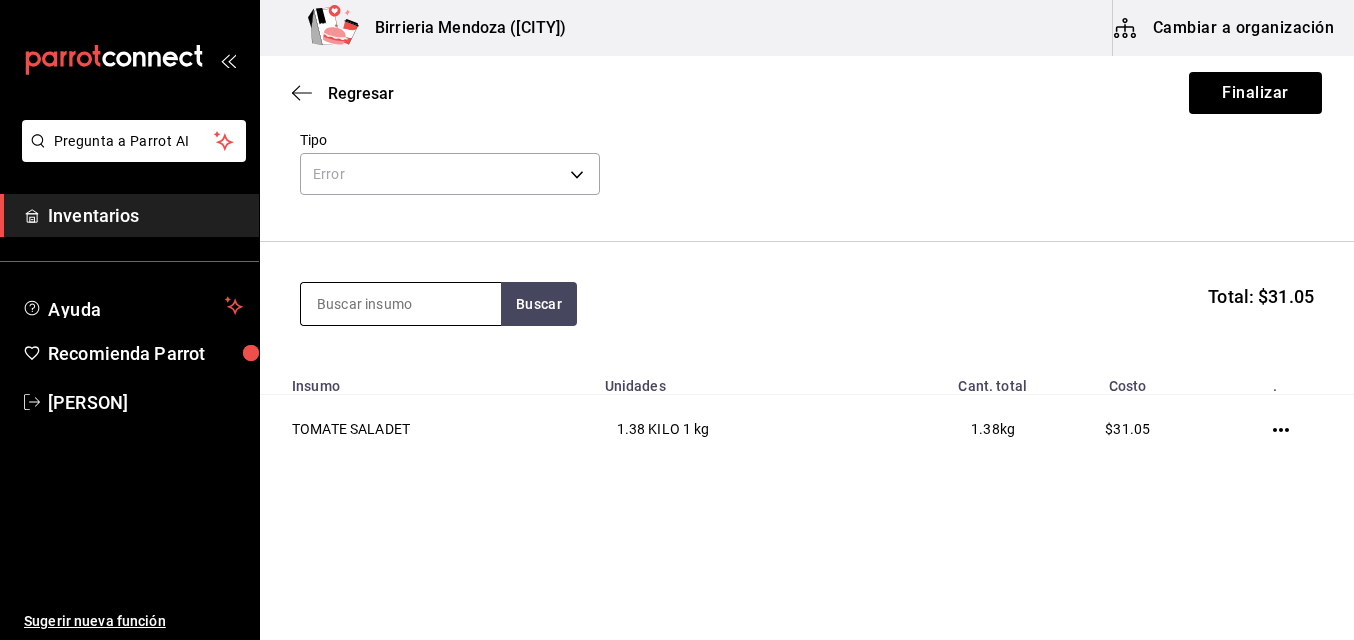 click at bounding box center [401, 304] 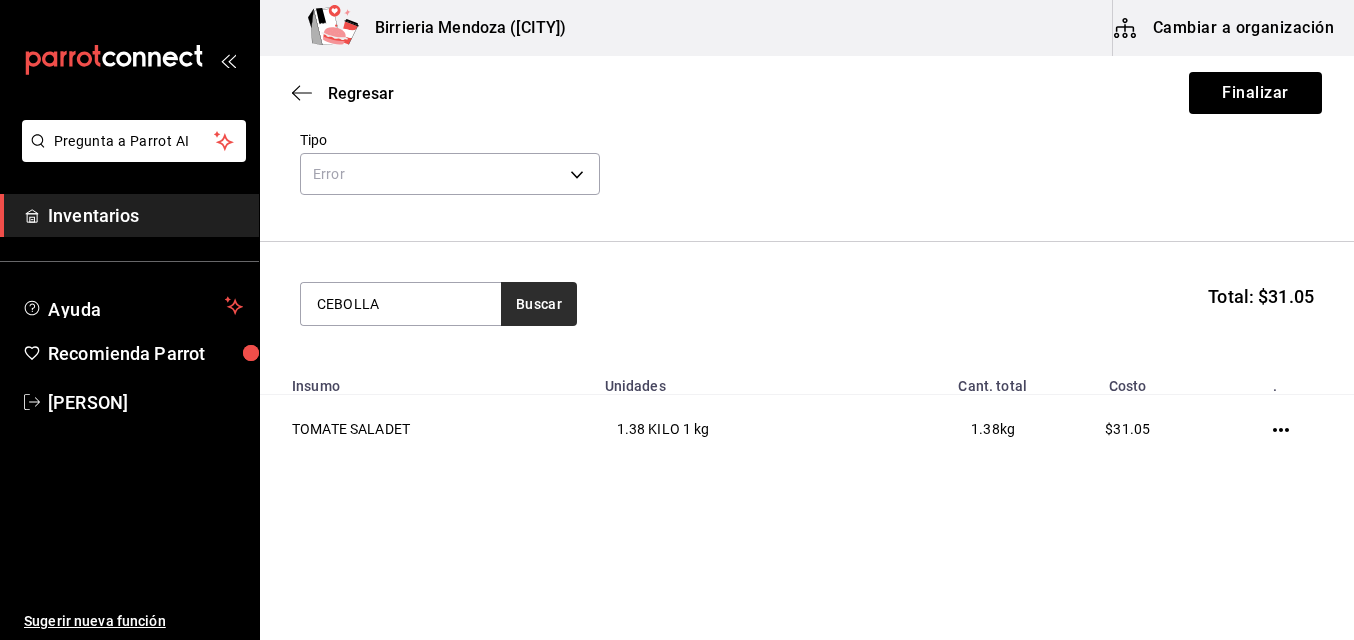 type on "CEBOLLA" 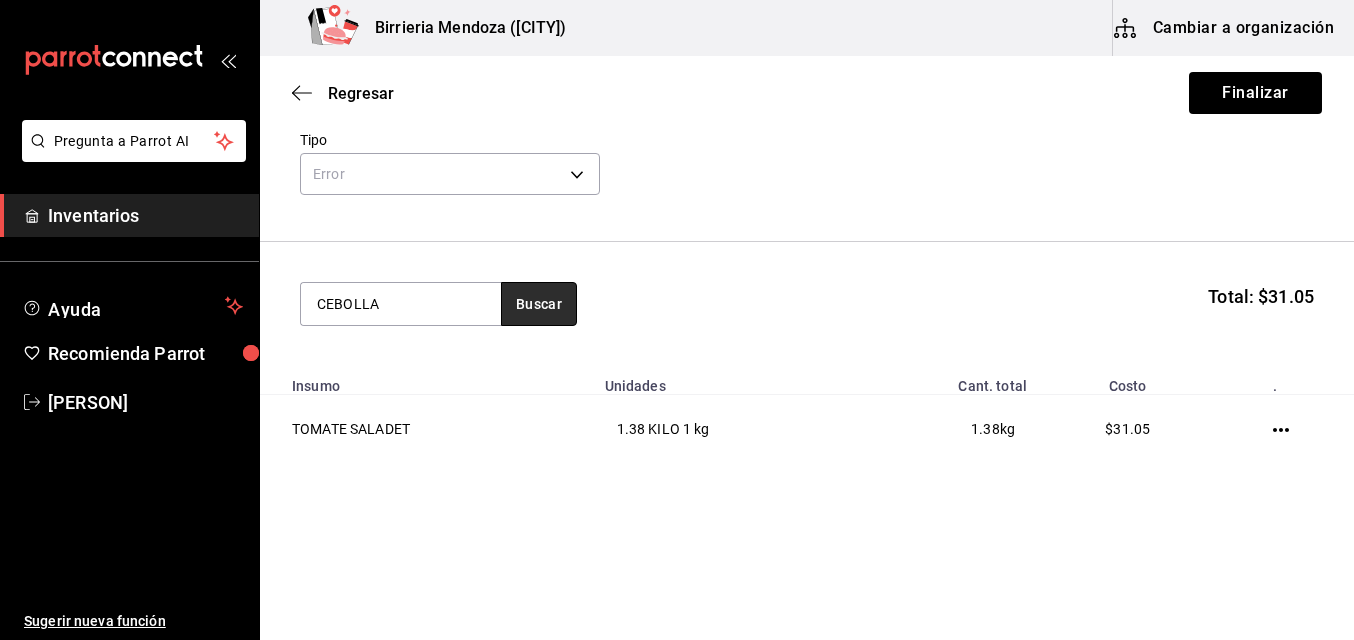 click on "Buscar" at bounding box center [539, 304] 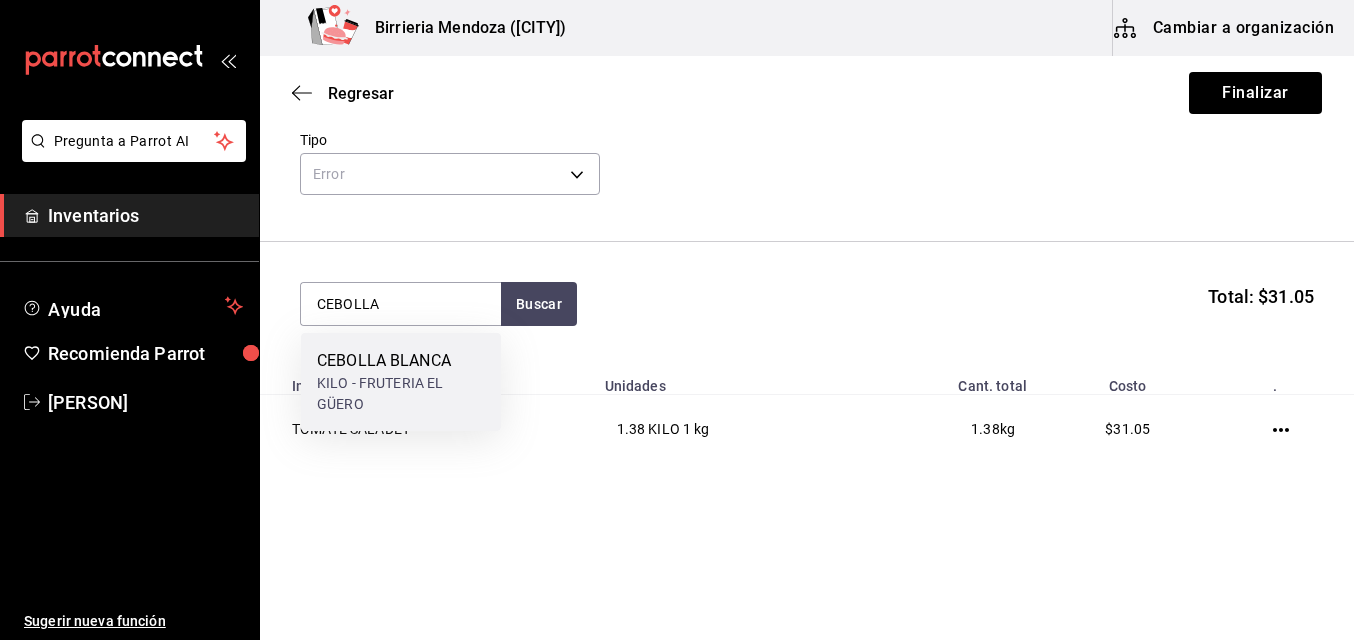 click on "KILO - FRUTERIA EL GÜERO" at bounding box center [401, 394] 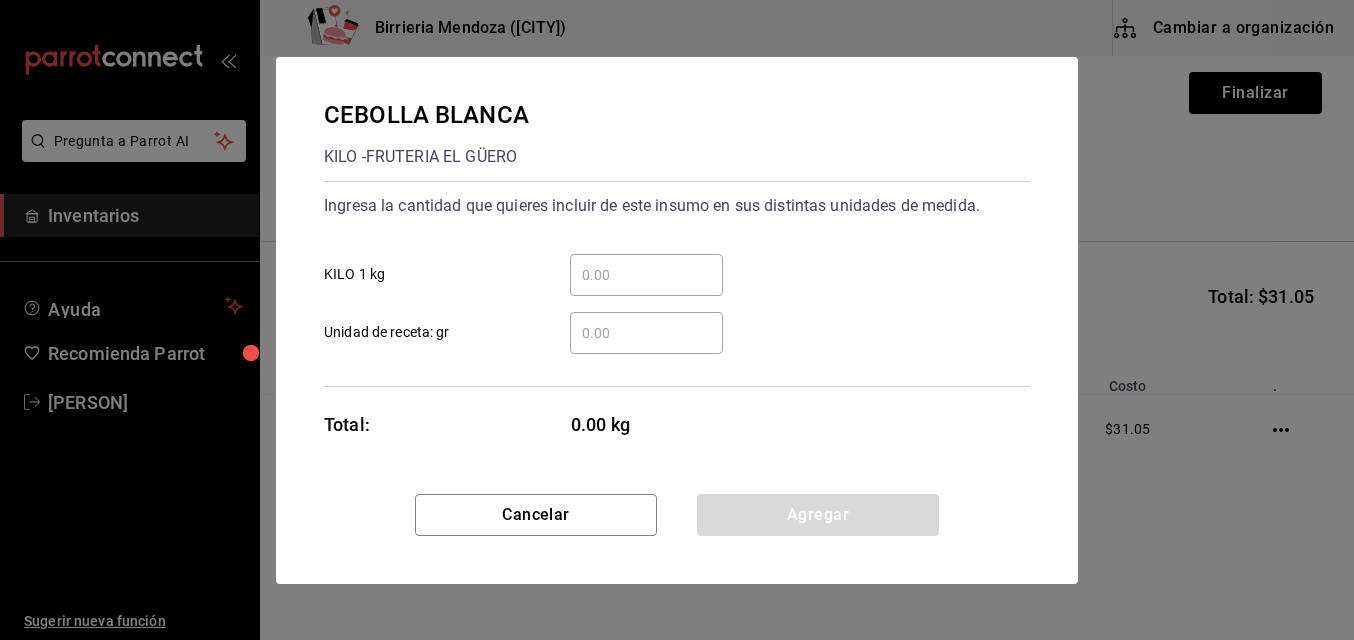 click on "​ Unidad de receta: gr" at bounding box center (646, 333) 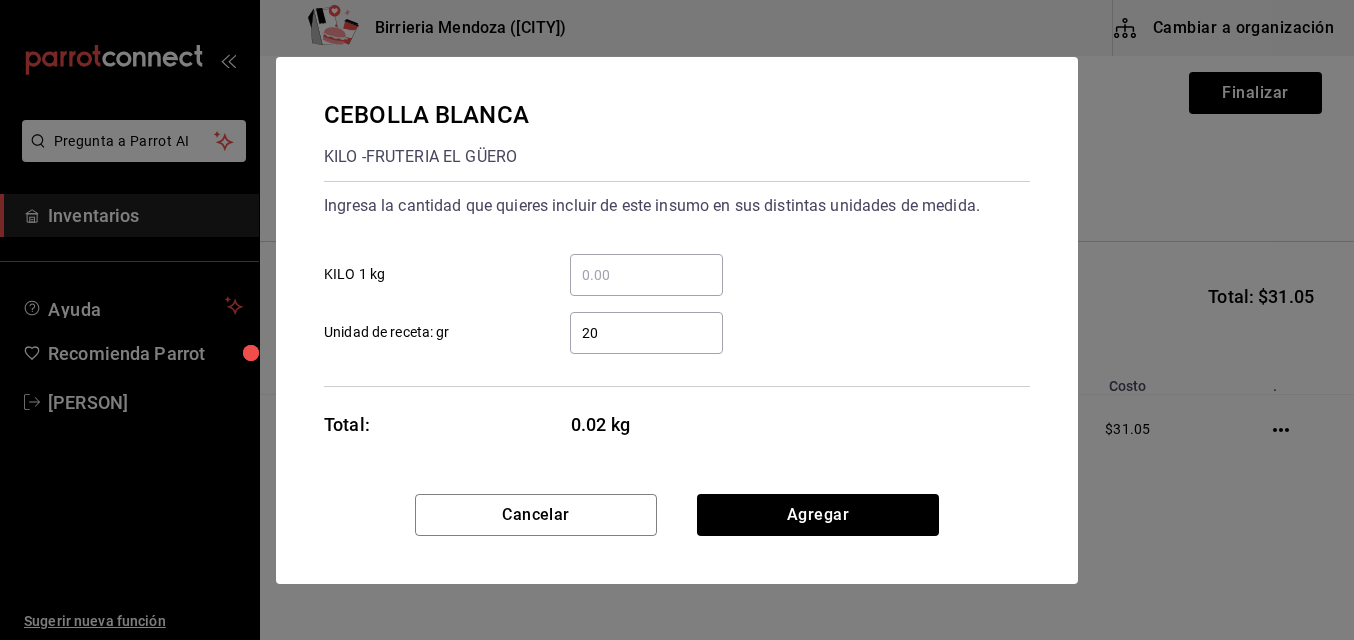 type on "200" 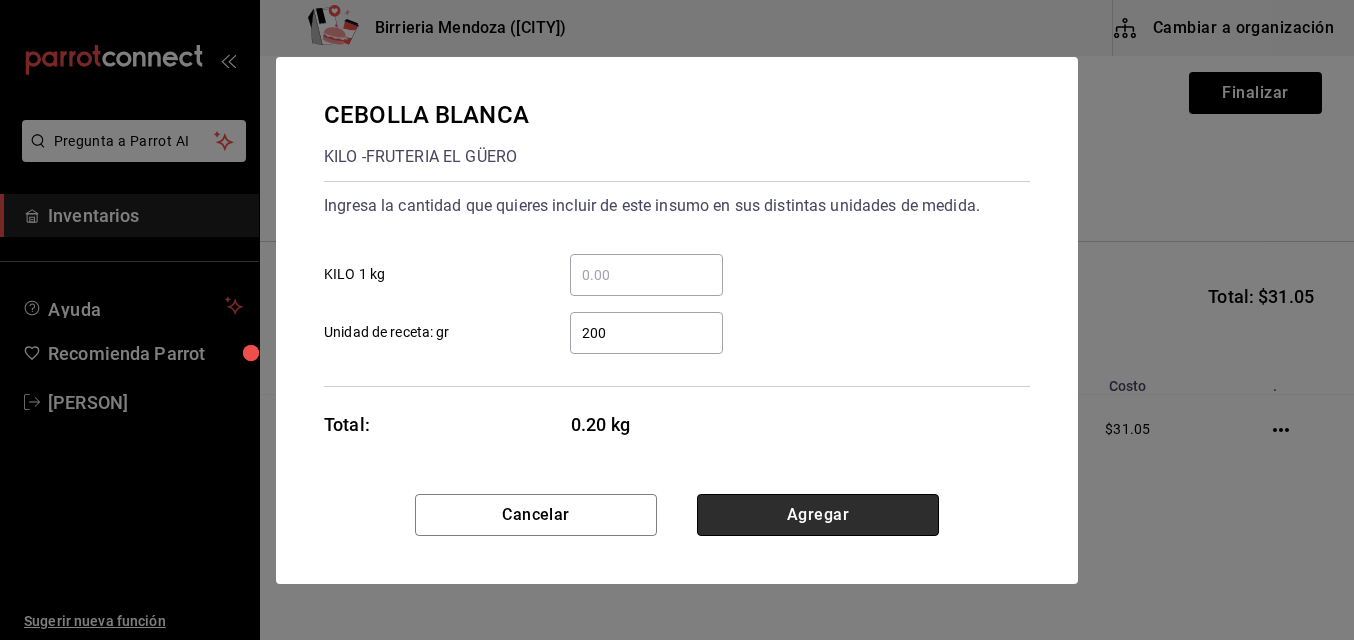 click on "Agregar" at bounding box center (818, 515) 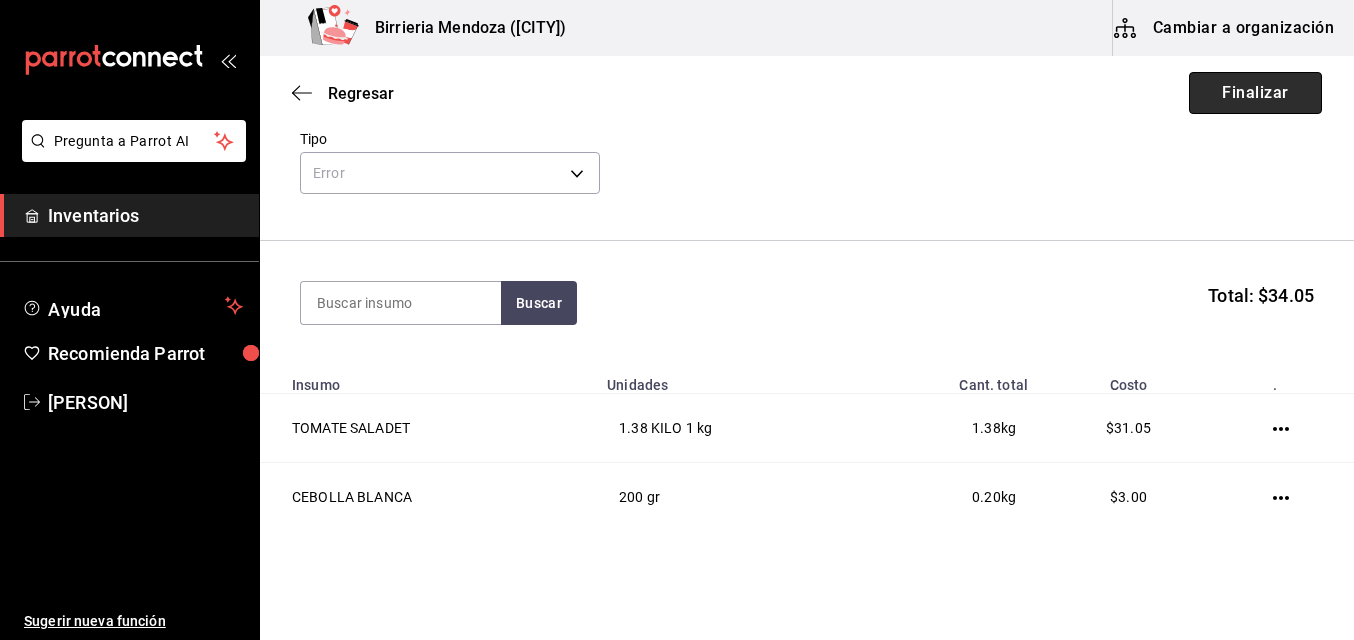 click on "Finalizar" at bounding box center (1255, 93) 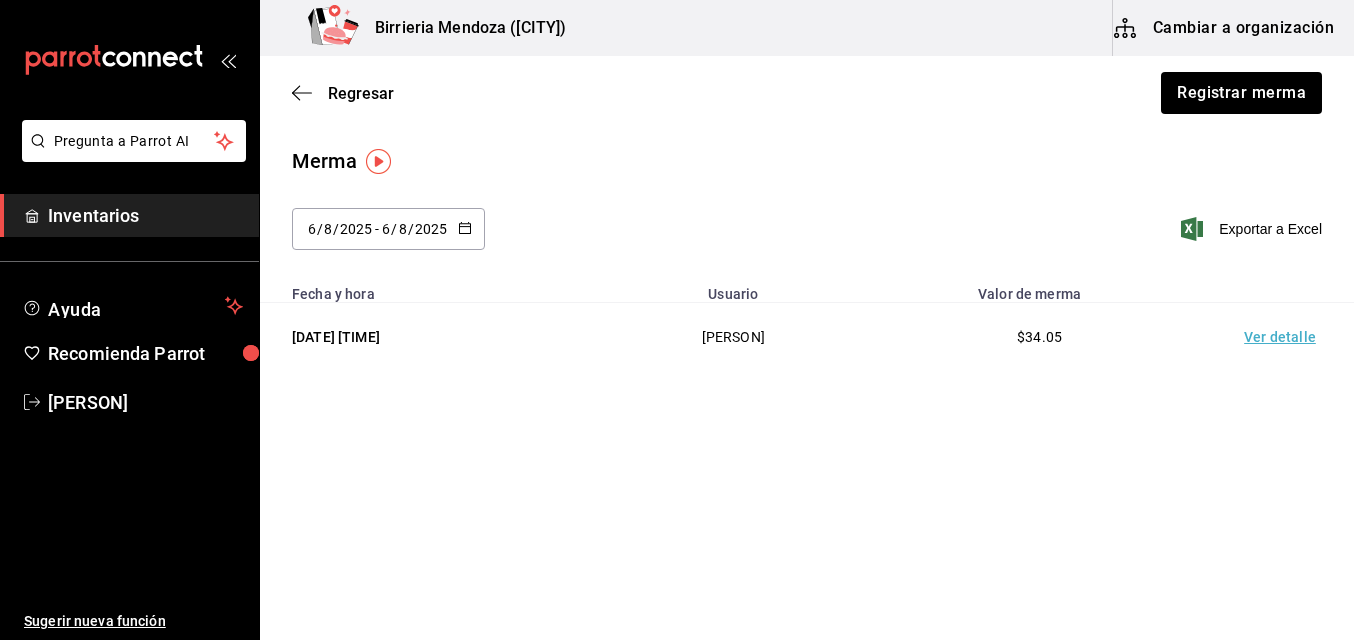 click on "Merma [DATE] [DATE] [DATE] [DATE] [DATE] [TIME] [FIRST] [LAST] $[PRICE] Ver detalle" at bounding box center [807, 274] 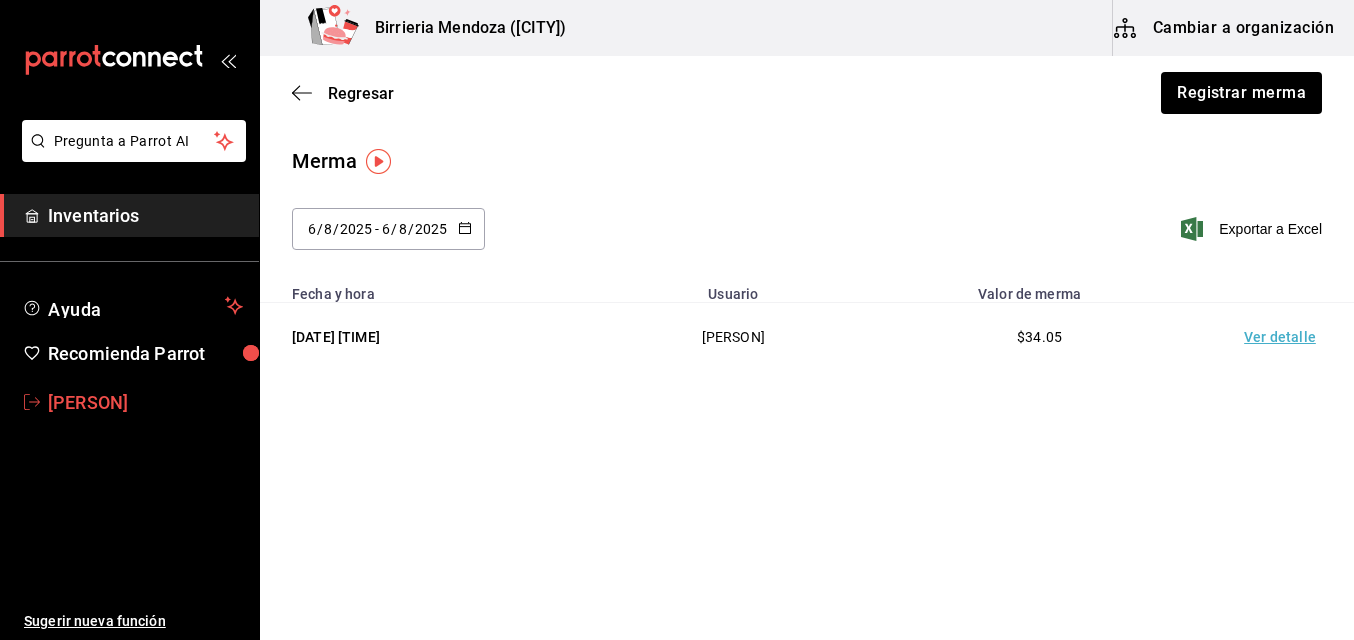 click on "[PERSON]" at bounding box center [145, 402] 